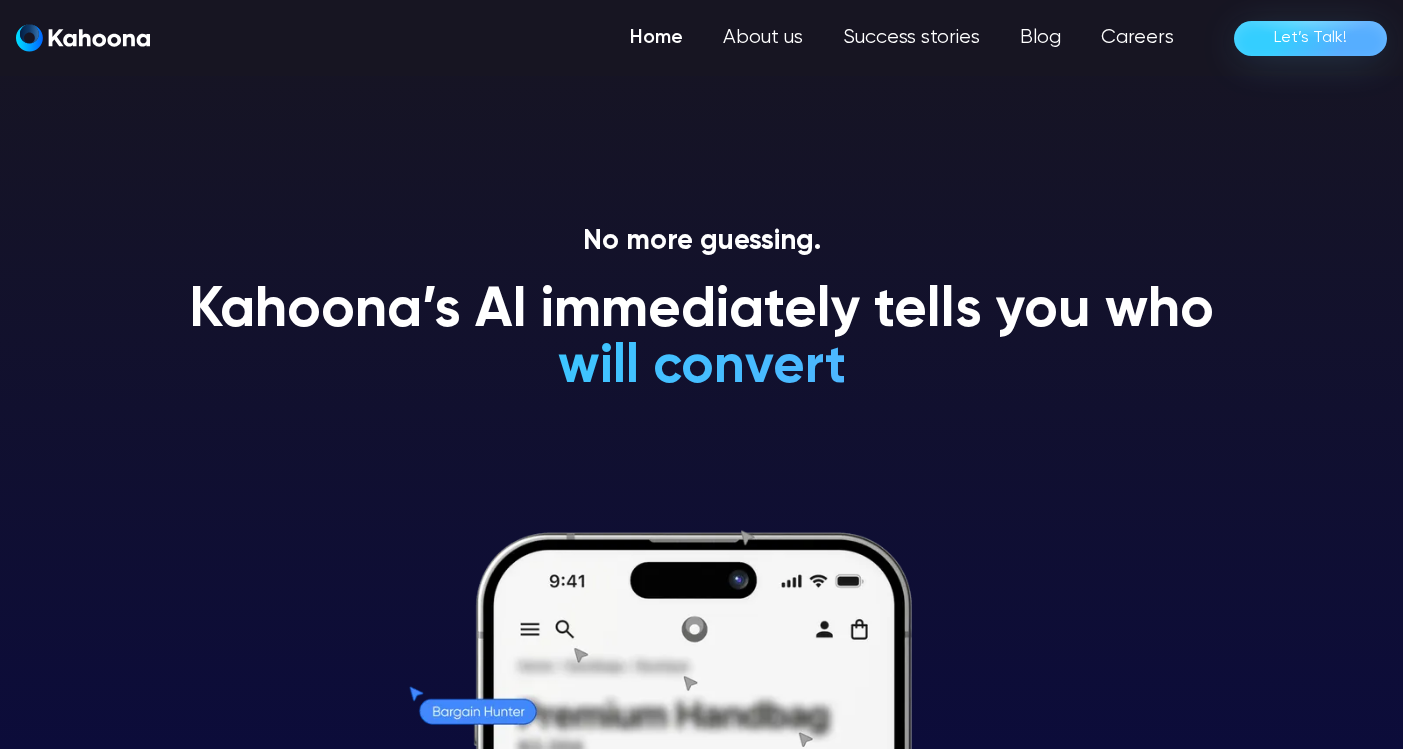 scroll, scrollTop: 0, scrollLeft: 0, axis: both 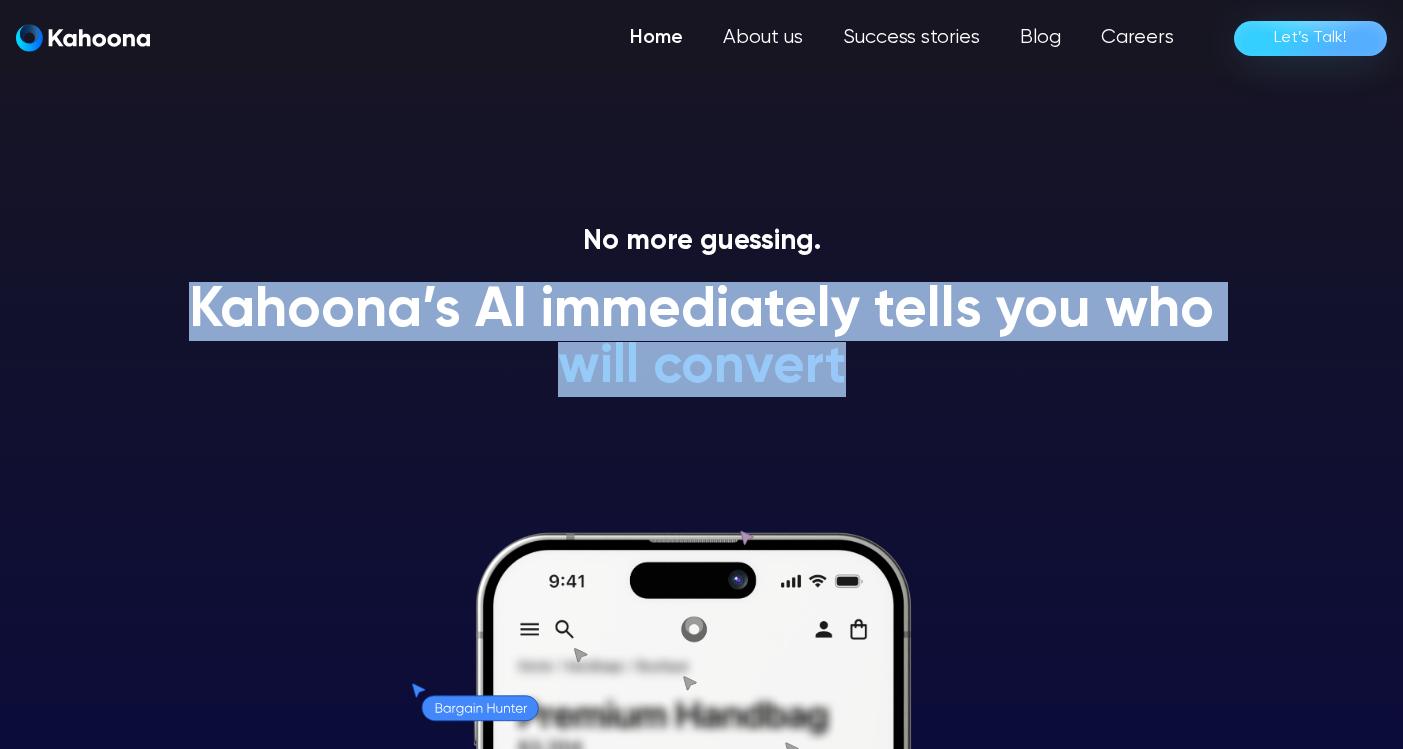 drag, startPoint x: 196, startPoint y: 312, endPoint x: 1053, endPoint y: 360, distance: 858.3432 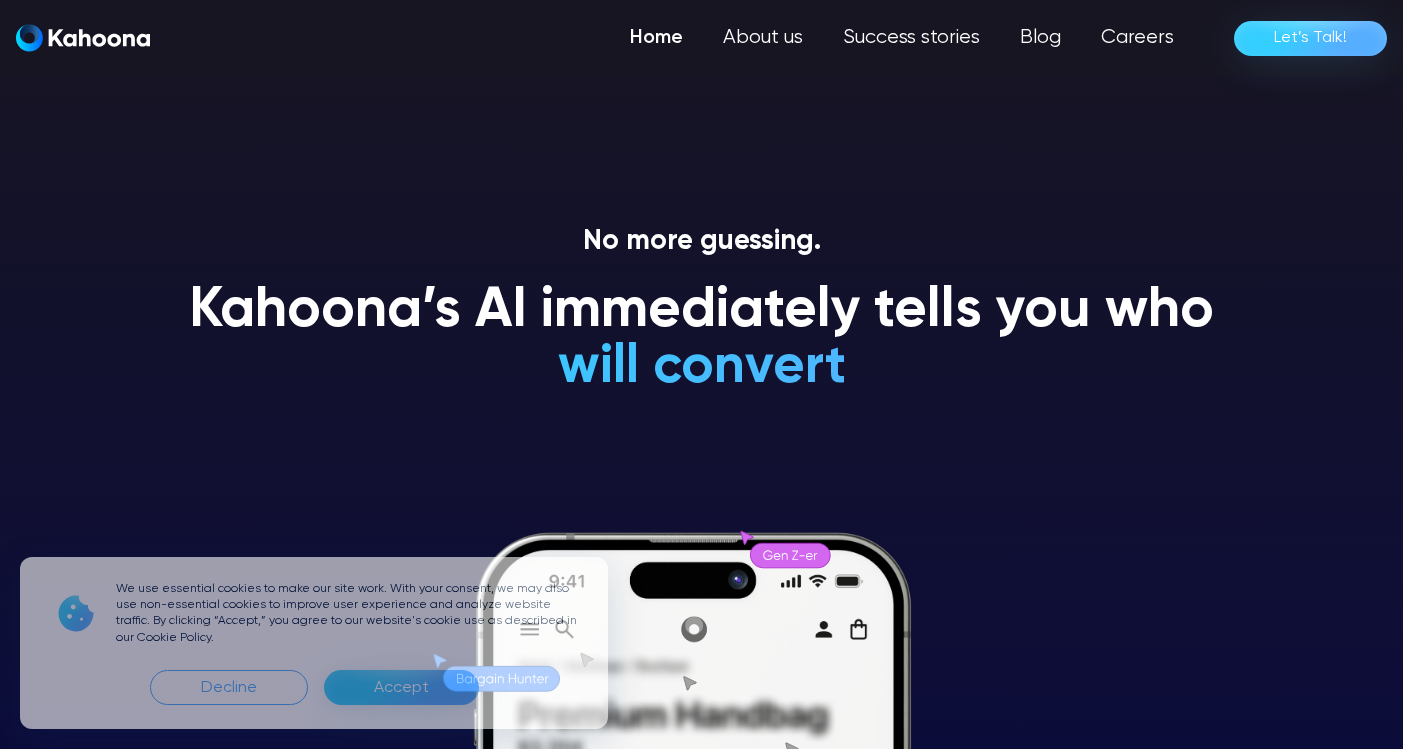 click on "Kahoona’s AI immediately tells you who will convert will  NEVER  convert is a Gen Z-er is a premium-shopper is an impulsive shopper is a loyal customer will convert" at bounding box center (701, 347) 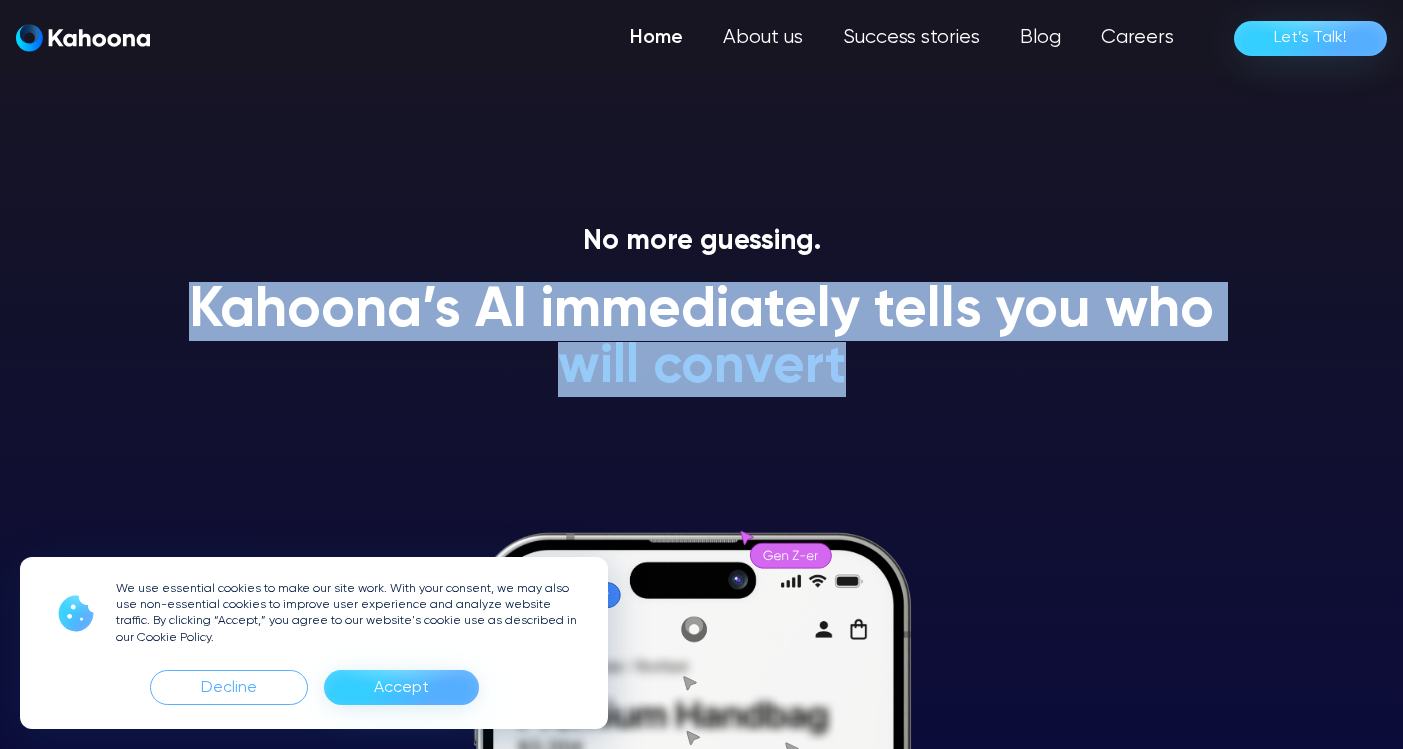 drag, startPoint x: 944, startPoint y: 393, endPoint x: 614, endPoint y: 257, distance: 356.92575 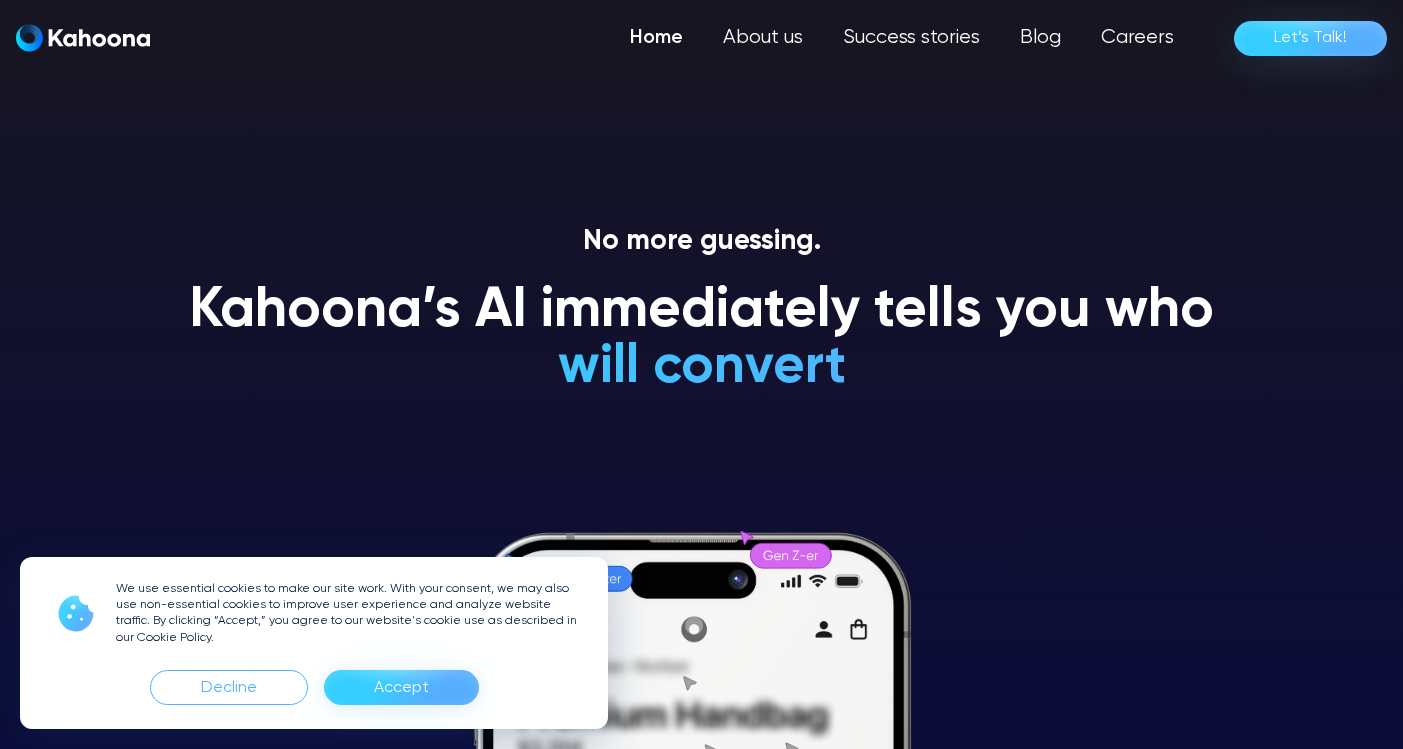 click on "No more guessing." at bounding box center [701, 242] 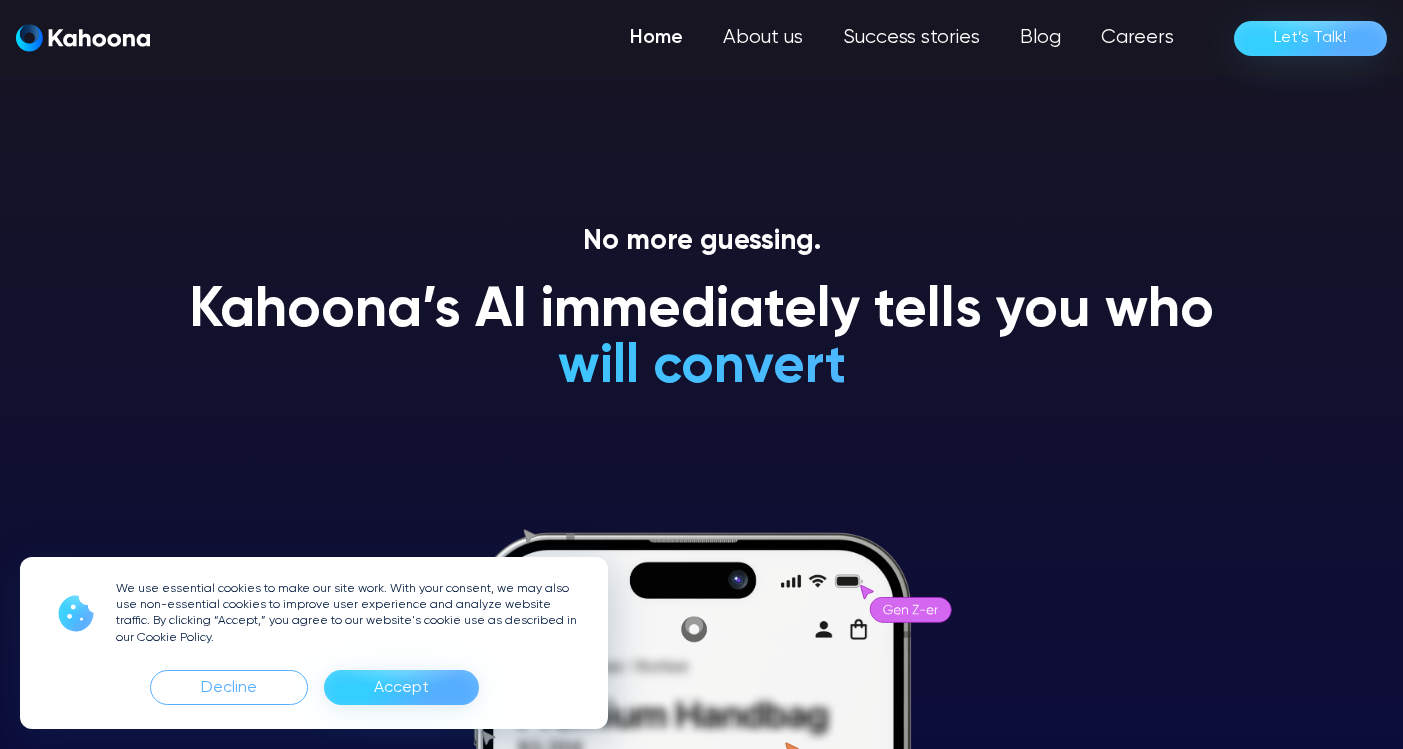 drag, startPoint x: 365, startPoint y: 687, endPoint x: 501, endPoint y: 641, distance: 143.5688 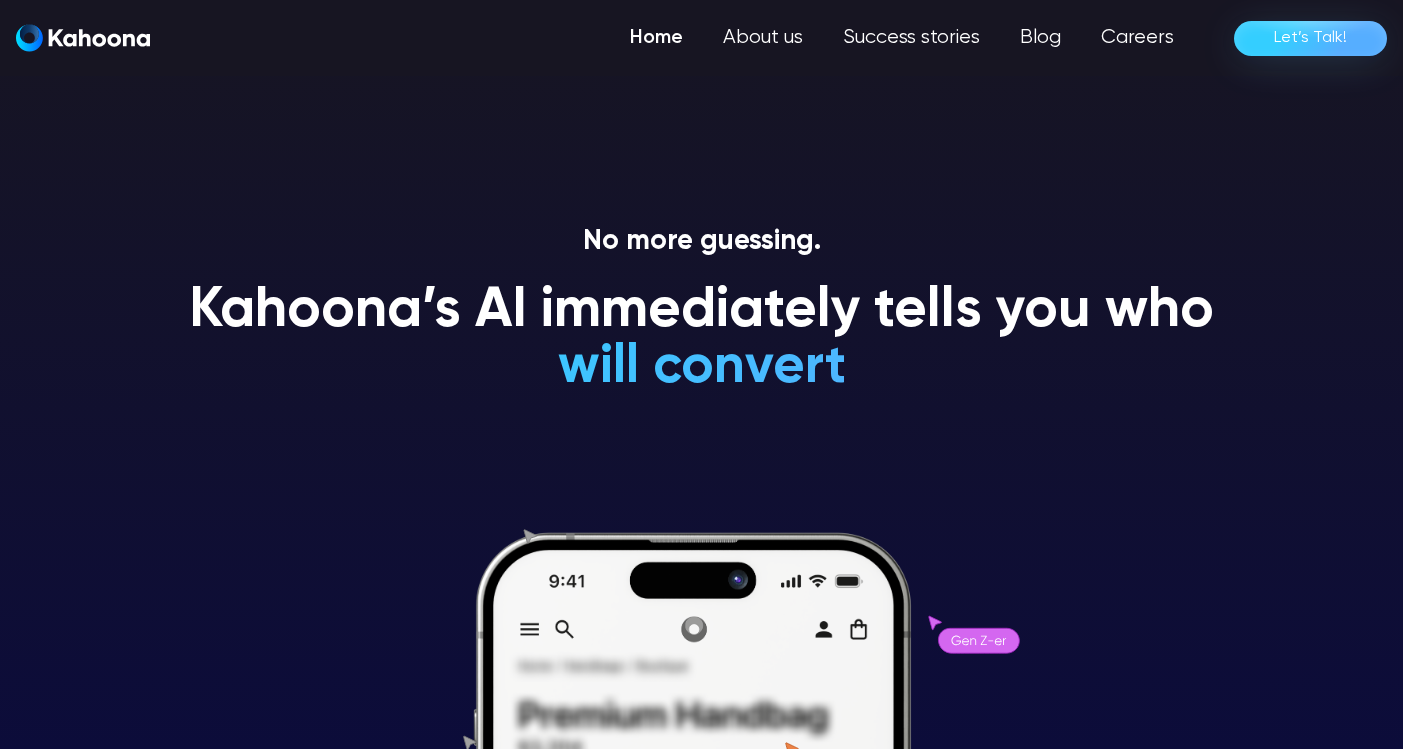 drag, startPoint x: 385, startPoint y: 406, endPoint x: 1004, endPoint y: 395, distance: 619.0977 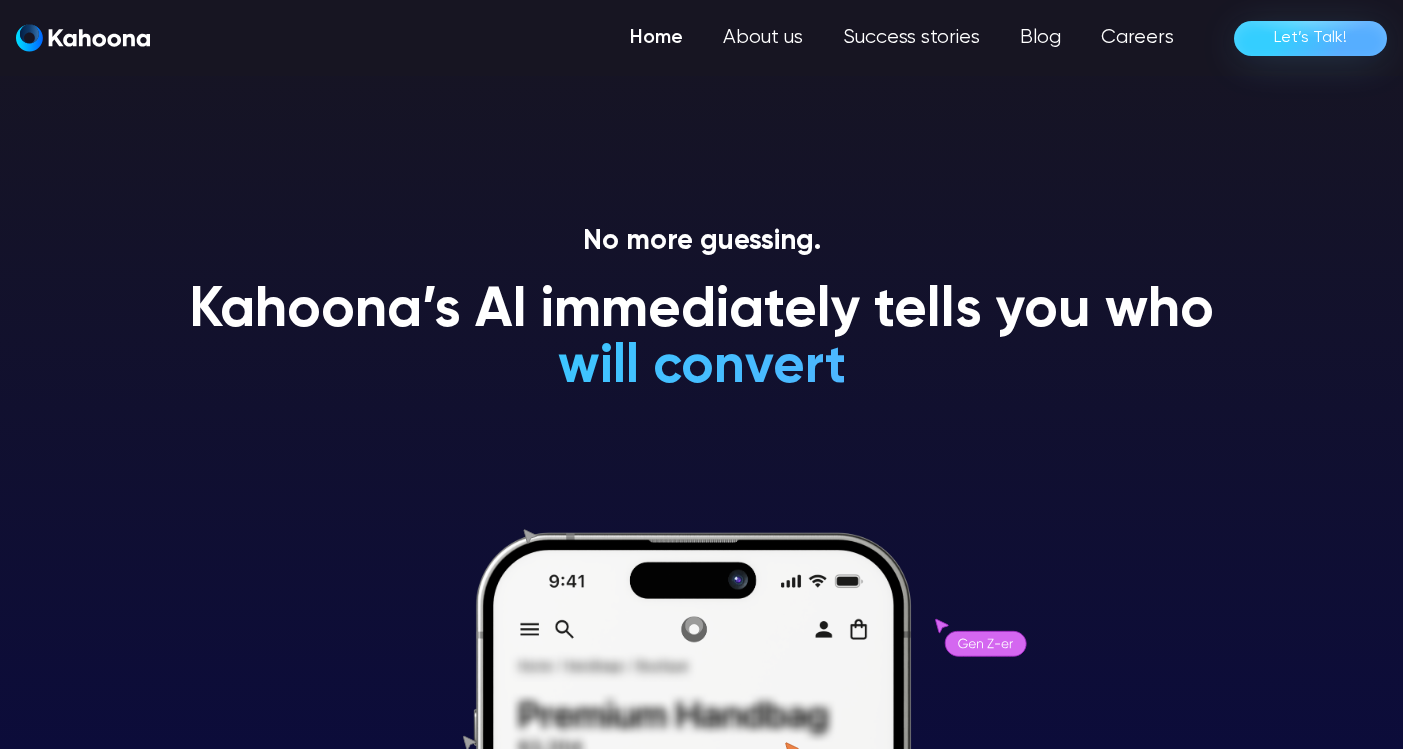 click on "Kahoona’s AI immediately tells you who will convert will  NEVER  convert is a Gen Z-er is a premium-shopper is an impulsive shopper is a loyal customer will convert" at bounding box center [701, 347] 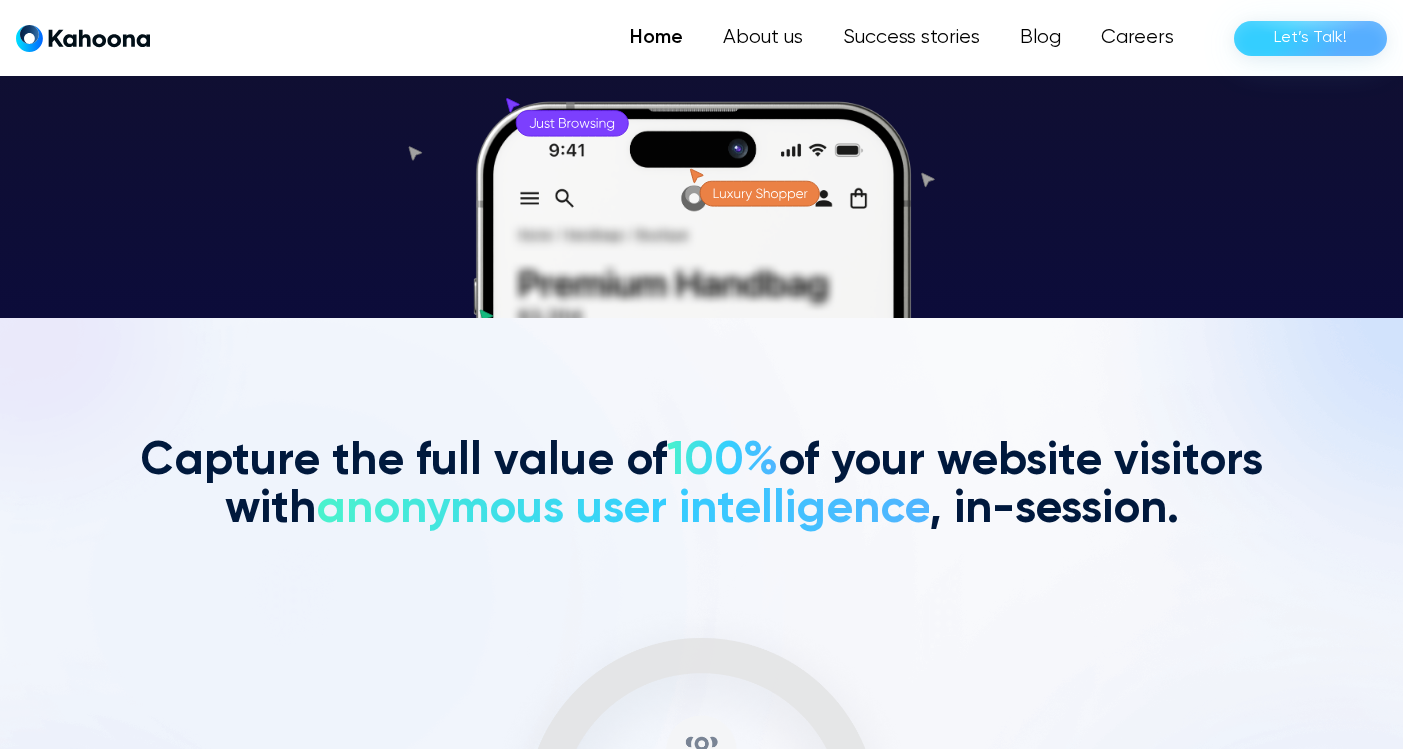 scroll, scrollTop: 432, scrollLeft: 0, axis: vertical 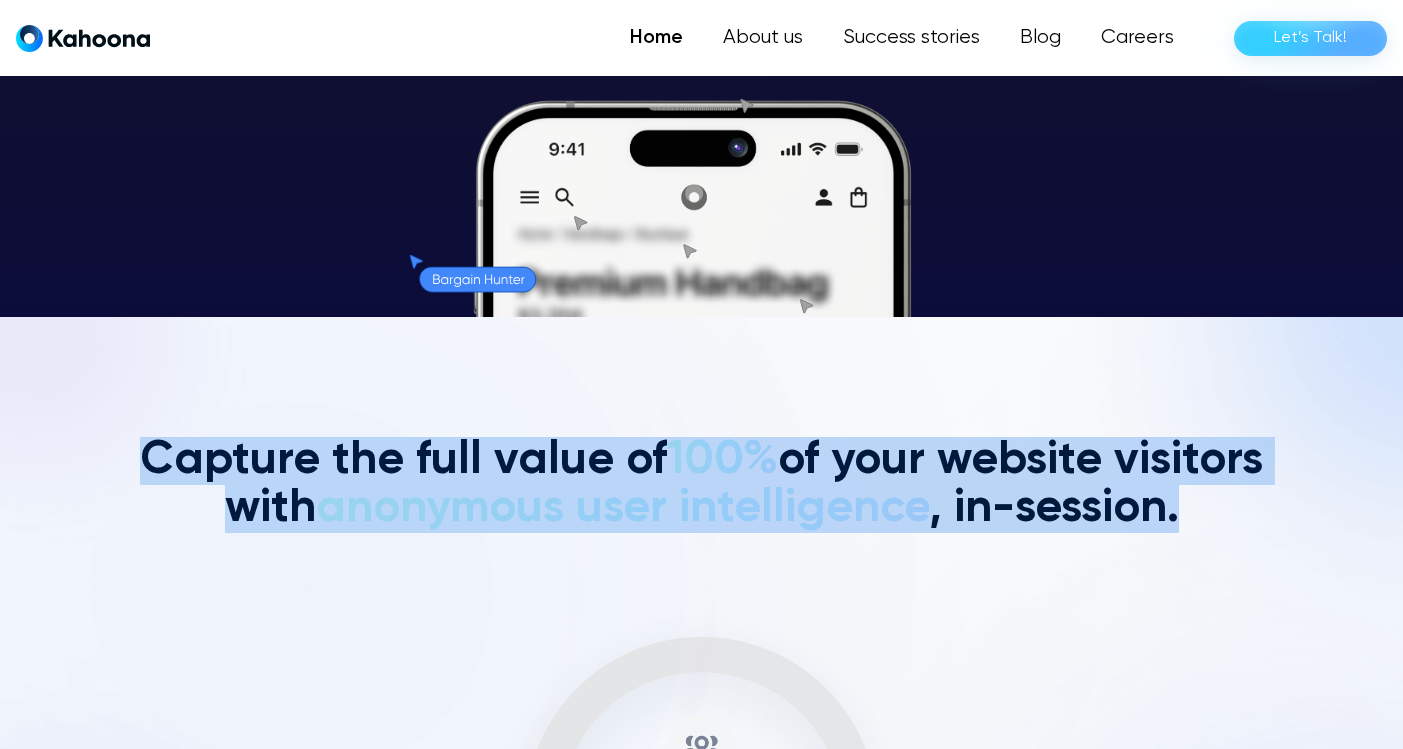 drag, startPoint x: 241, startPoint y: 461, endPoint x: 1364, endPoint y: 501, distance: 1123.7122 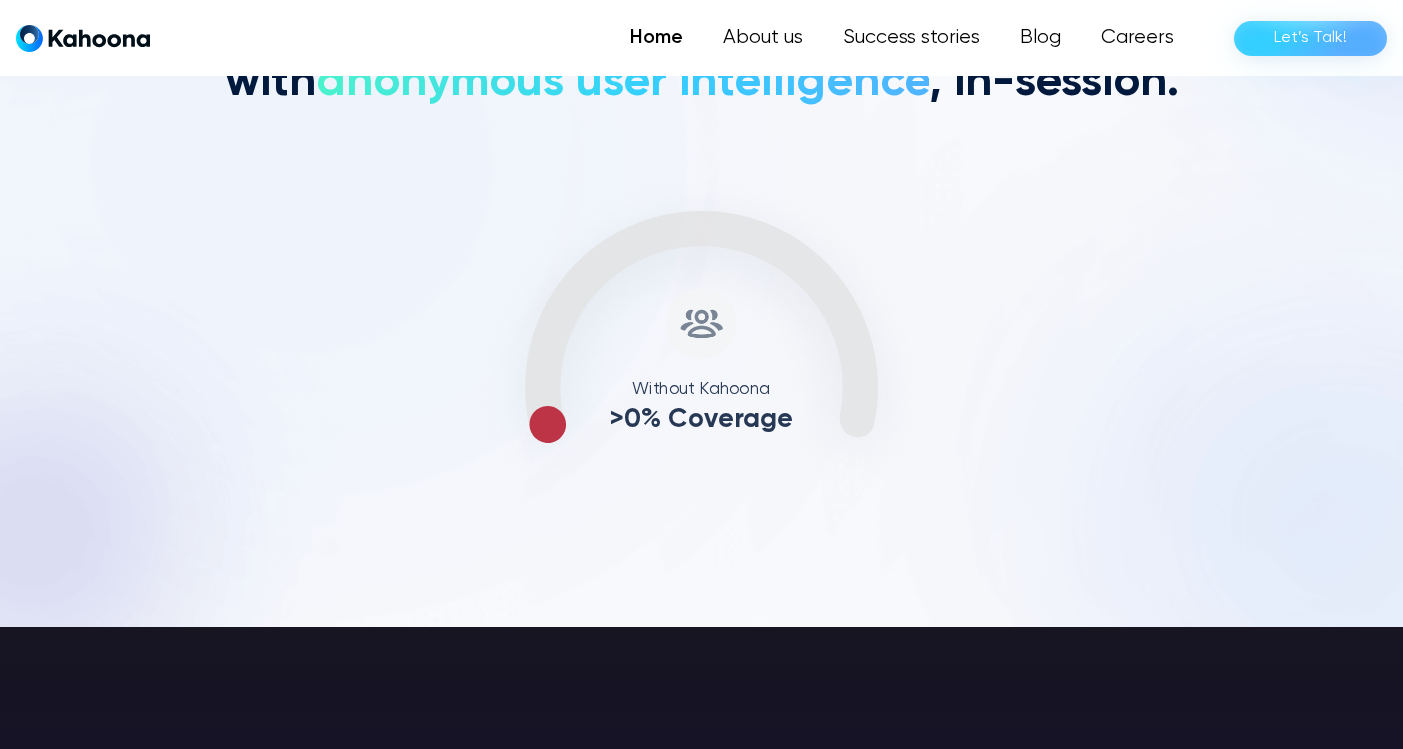 click on "Capture the full value of  100%  of your website visitors with  anonymous user intelligence , in-session. n g W i t h o u t   K a h o o n a > 0 %   C o v e r a g e" at bounding box center [702, 259] 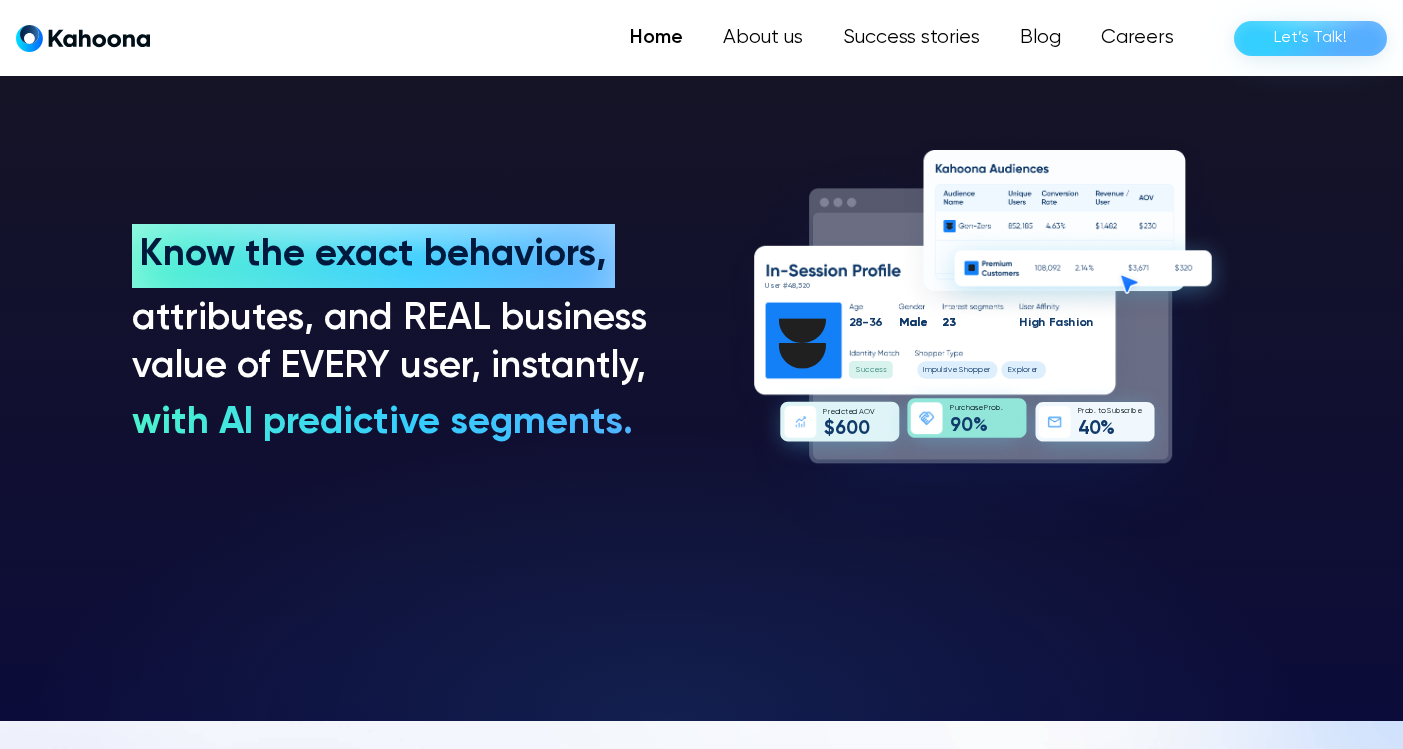 scroll, scrollTop: 1536, scrollLeft: 0, axis: vertical 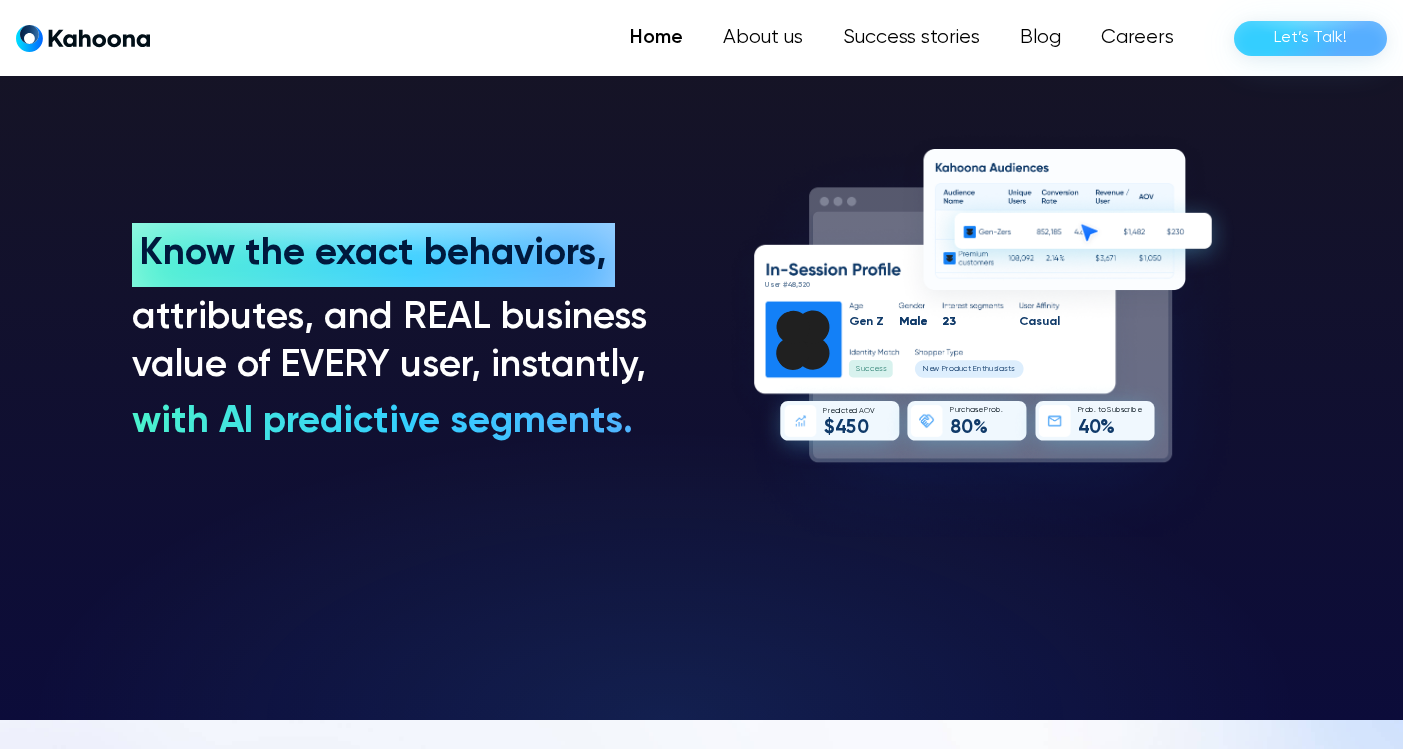 drag, startPoint x: 108, startPoint y: 262, endPoint x: 673, endPoint y: 467, distance: 601.0408 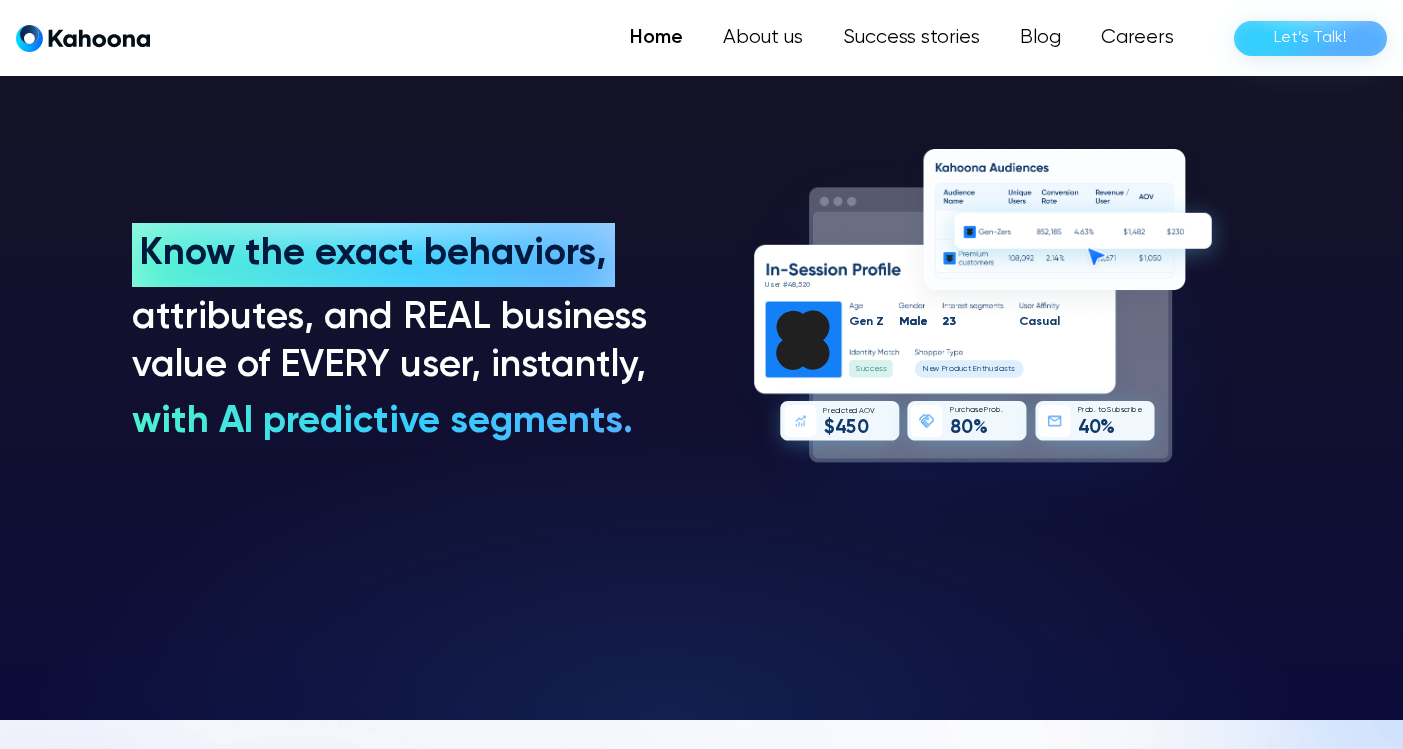 click on "Know the exact behaviors, Know the exact behaviors, attributes, and REAL business value of EVERY user, instantly, with AI predictive segments.  9 x U s e r   # 4 8 , 5 2 0 S u c c e s s M a l e 2 3 4 5 0 $ I m p u l s i v e   S h o p p e r E x p l o r e r N e w   P r o d u c t   E n t h u s i a s t s N e w   P r o d u c t   E n t h u s i a s t s P r e d i c t e d   A O V P u r c h a s e   P r o b . 8 0 % P r o b .   t o   S u b s c r i b e 4 0 % G e n   Z G e n   Z 2 8 - 3 6 C a s u a l C a s u a l H i g h   F a s h i o n 2 3 M a l e" at bounding box center (702, 334) 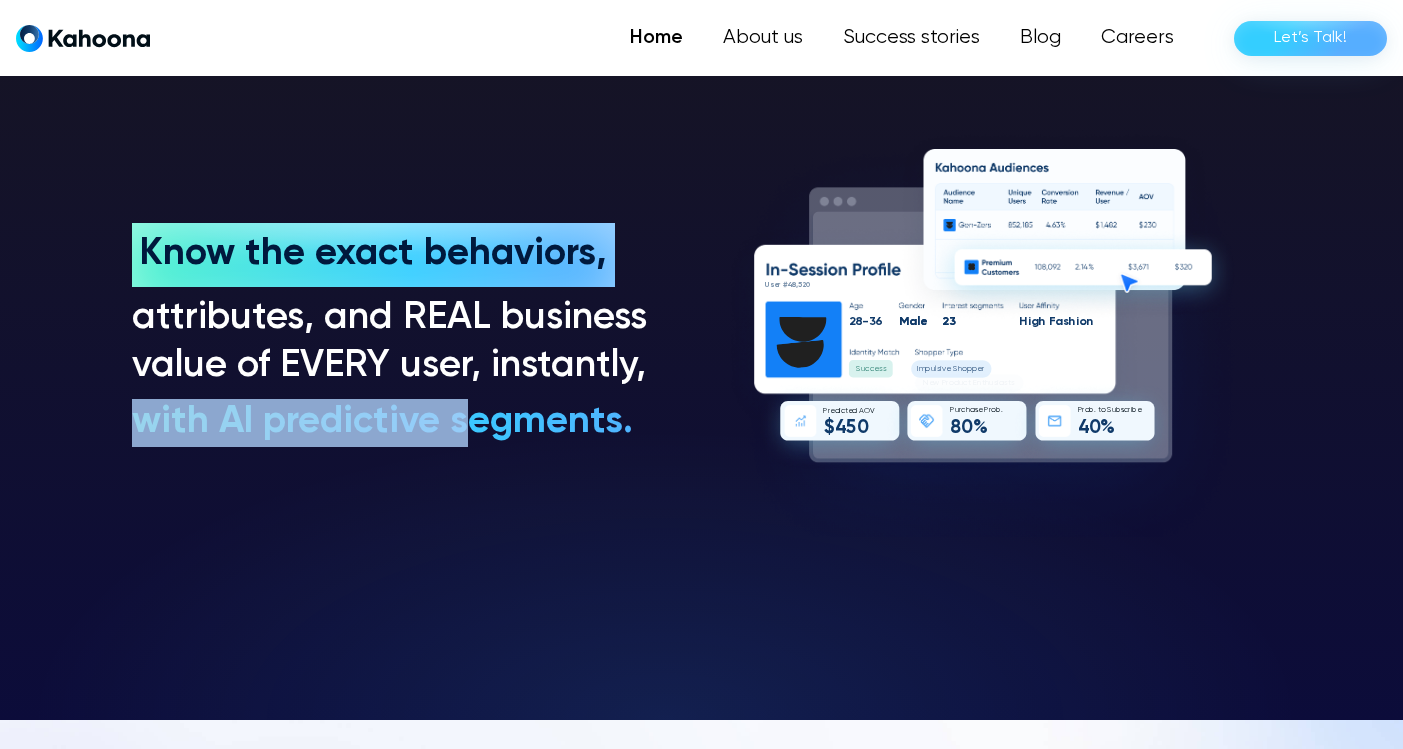 drag, startPoint x: 136, startPoint y: 418, endPoint x: 505, endPoint y: 424, distance: 369.04877 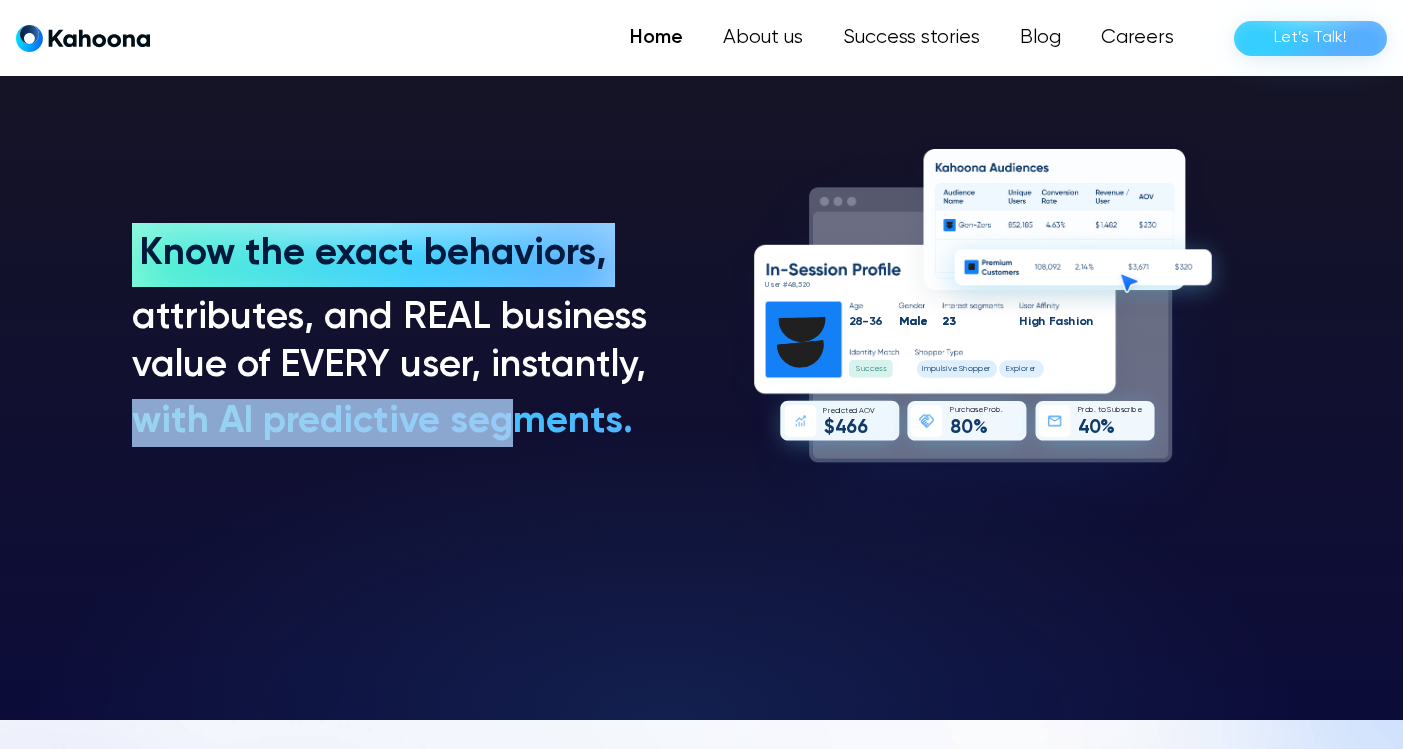 click on "with AI predictive segments." at bounding box center (382, 423) 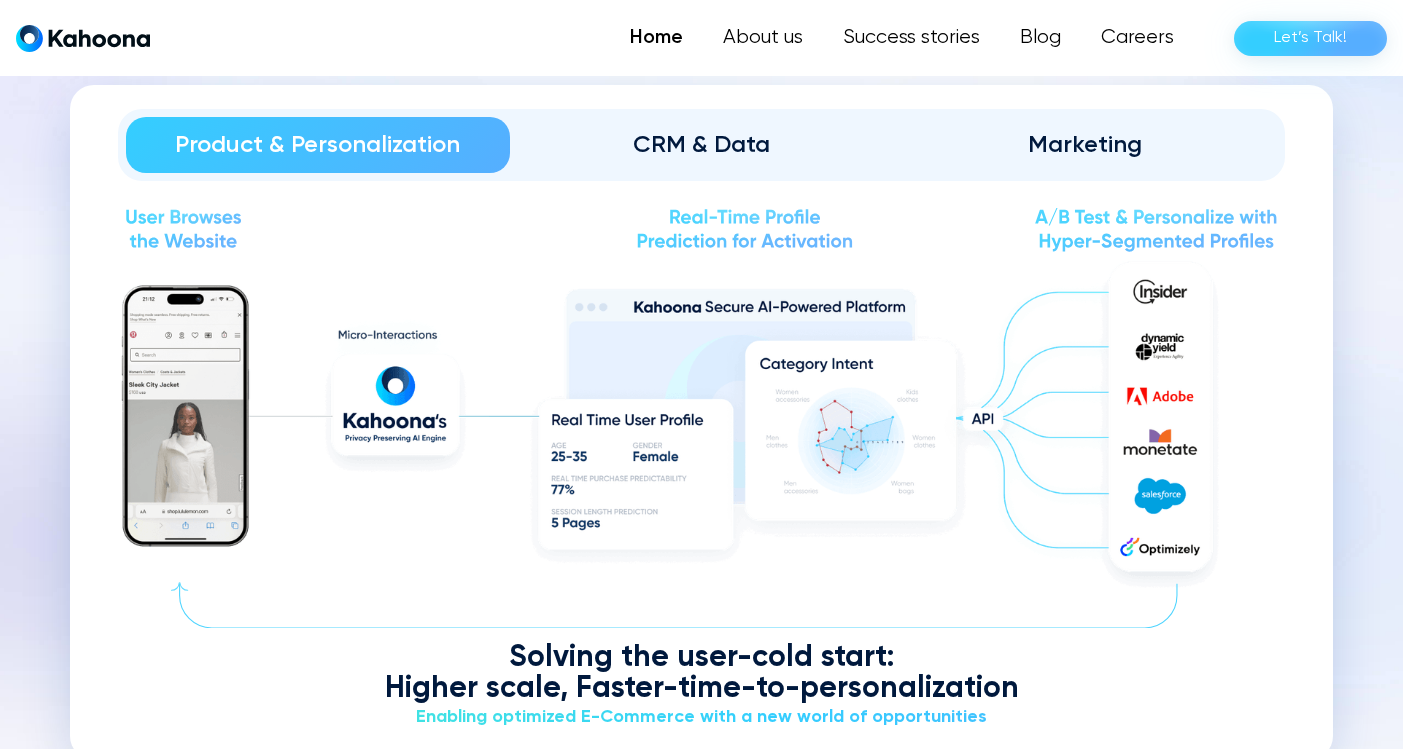 scroll, scrollTop: 2304, scrollLeft: 0, axis: vertical 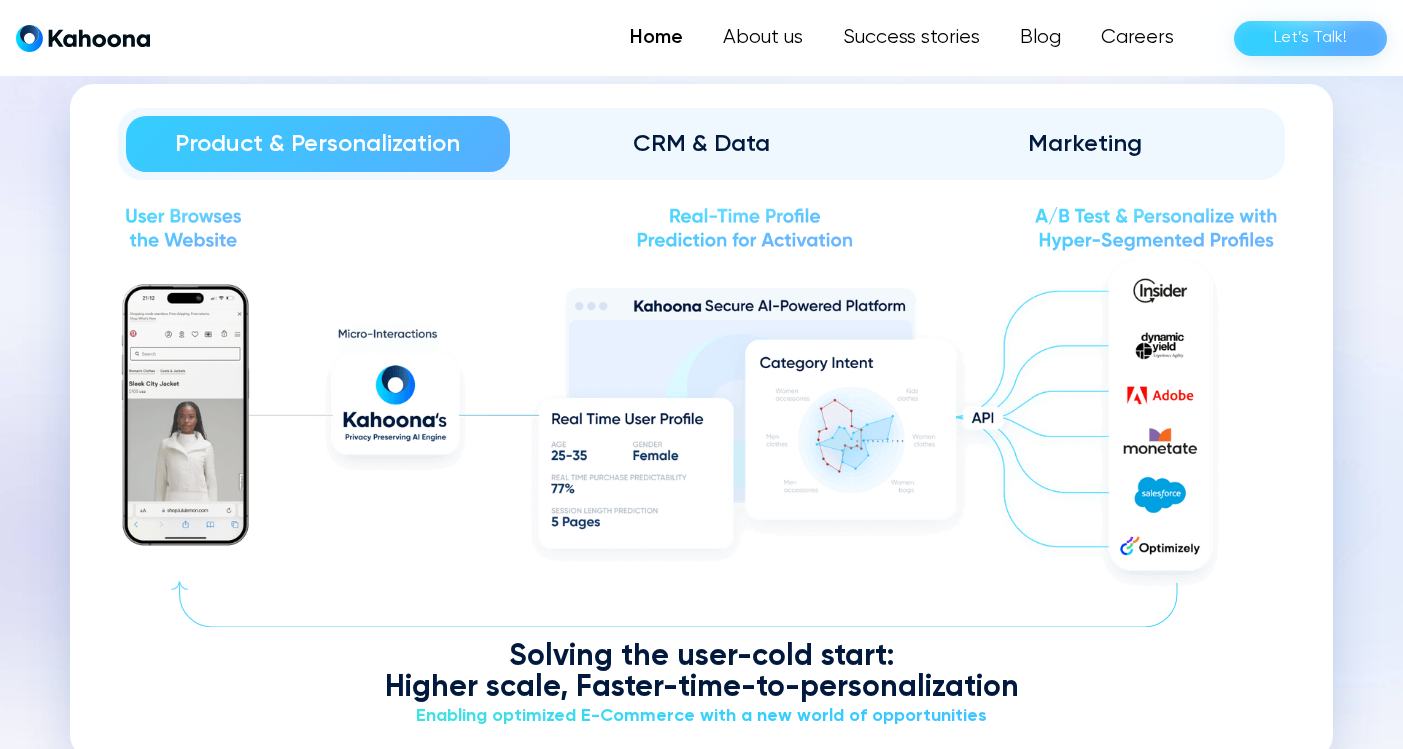 click at bounding box center (701, 424) 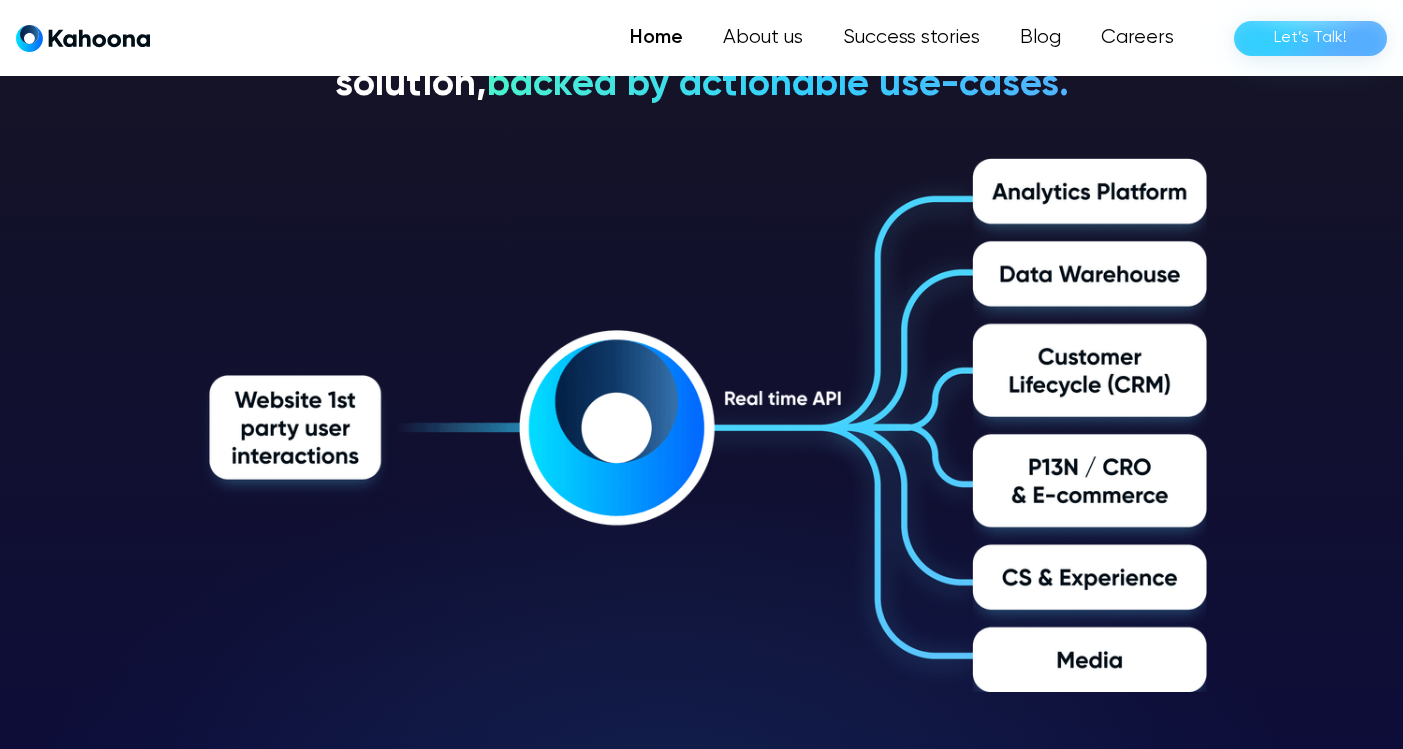 scroll, scrollTop: 3216, scrollLeft: 0, axis: vertical 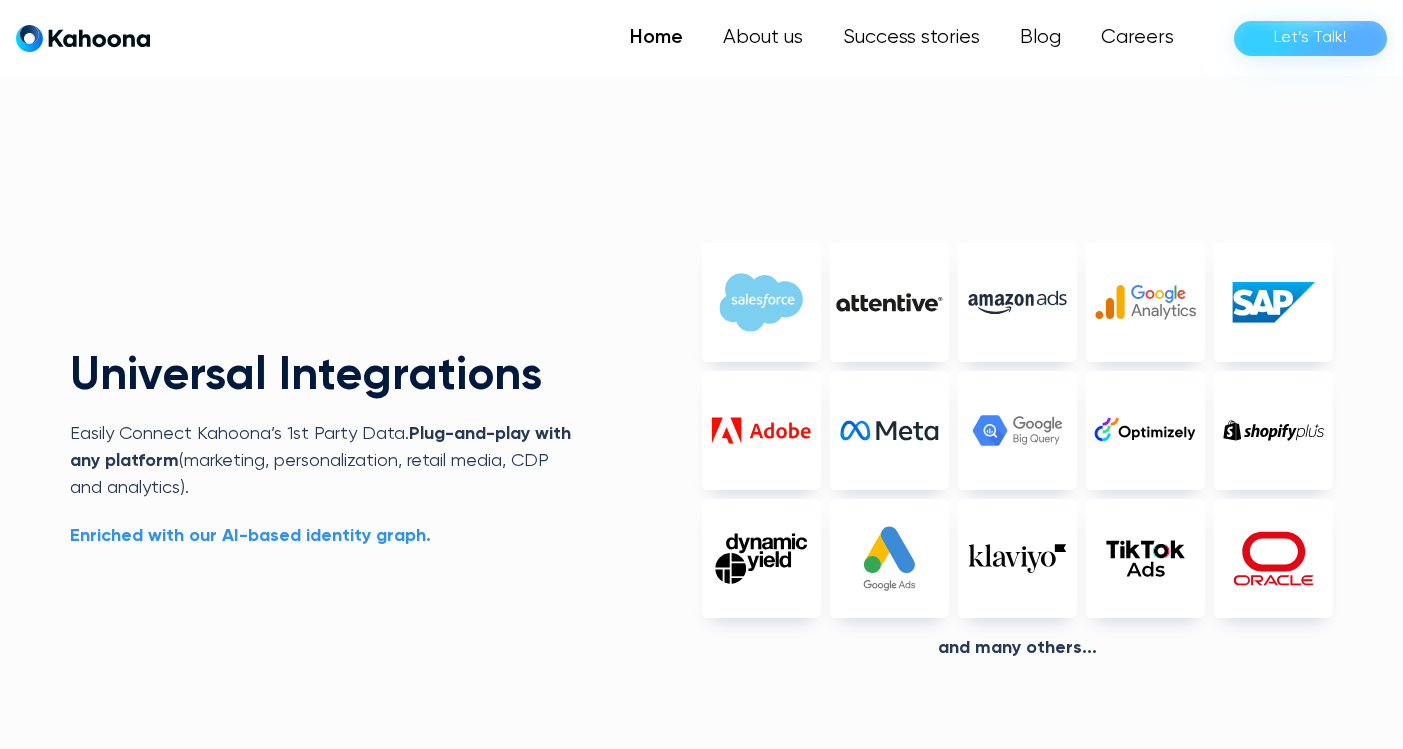 click at bounding box center [761, 558] 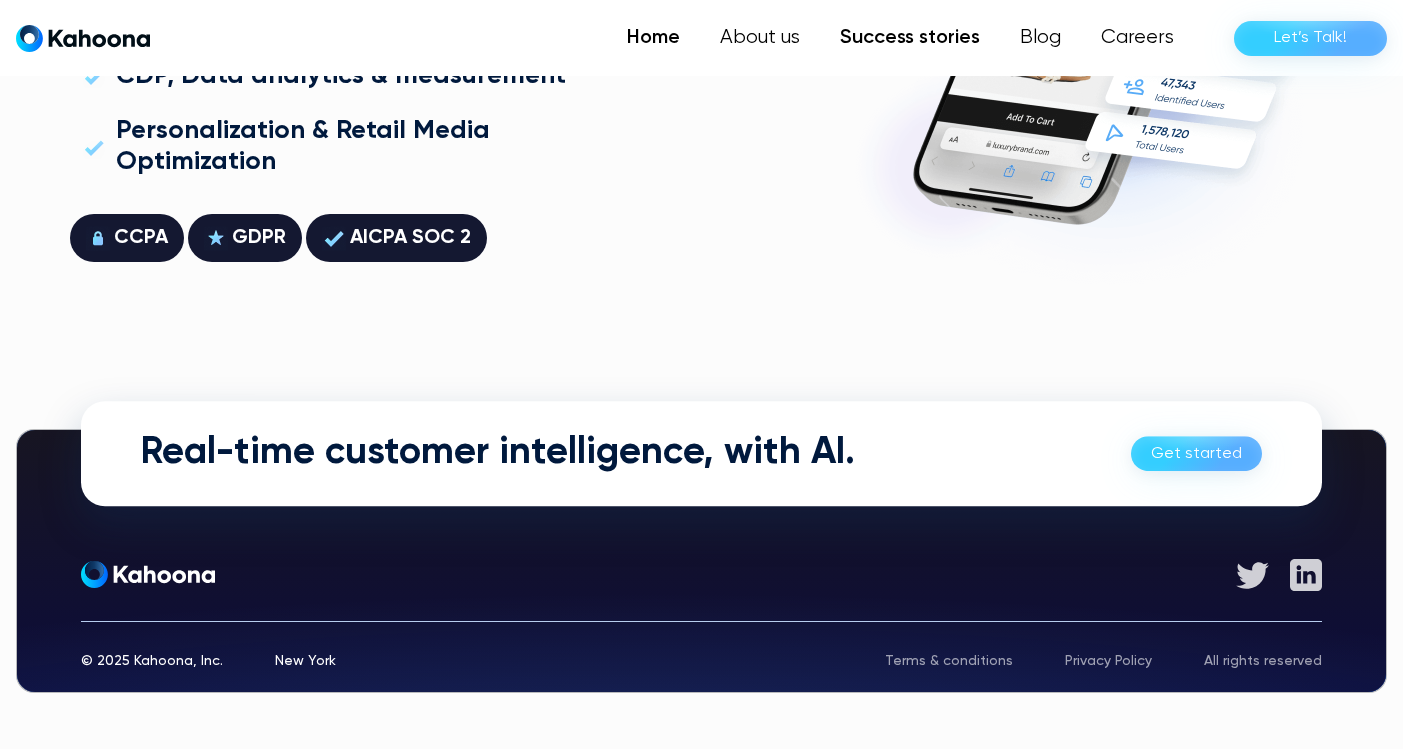 scroll, scrollTop: 5658, scrollLeft: 0, axis: vertical 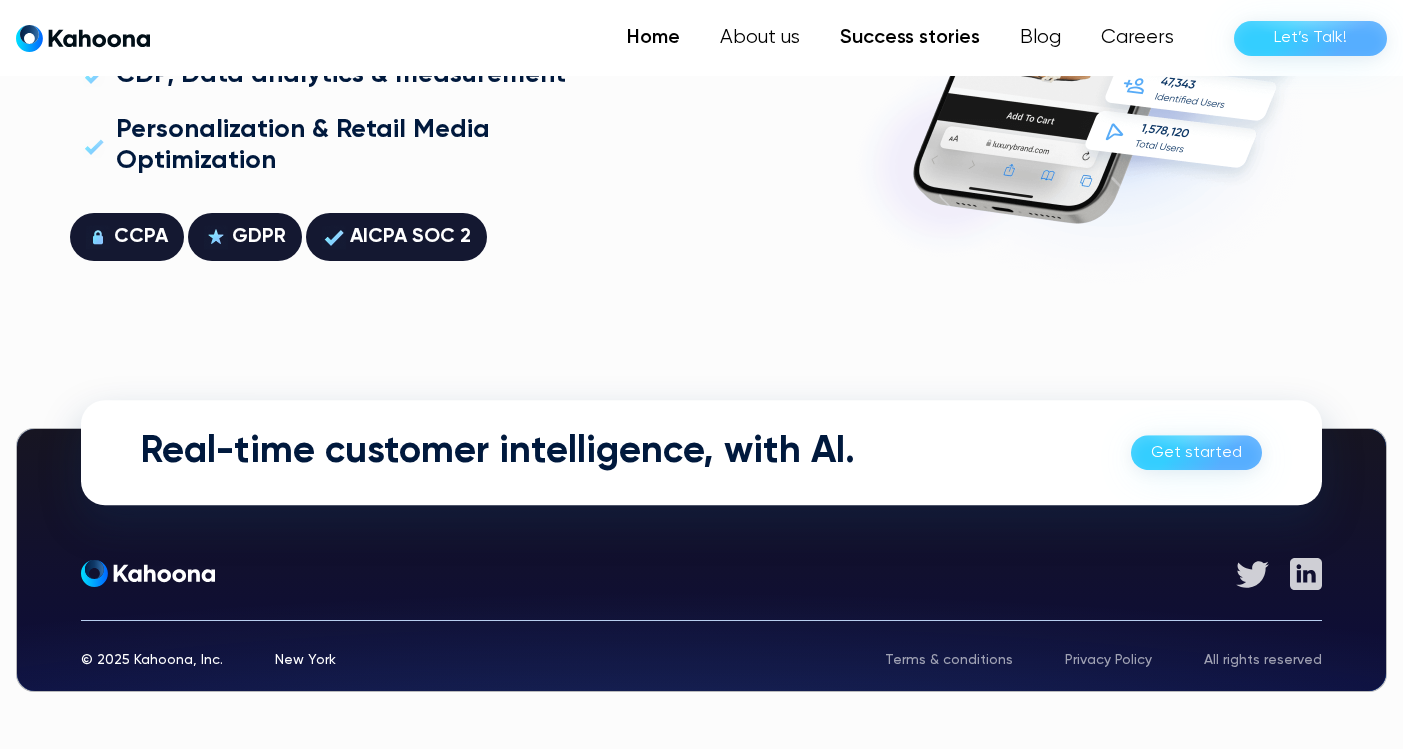 click on "Success stories" at bounding box center (910, 38) 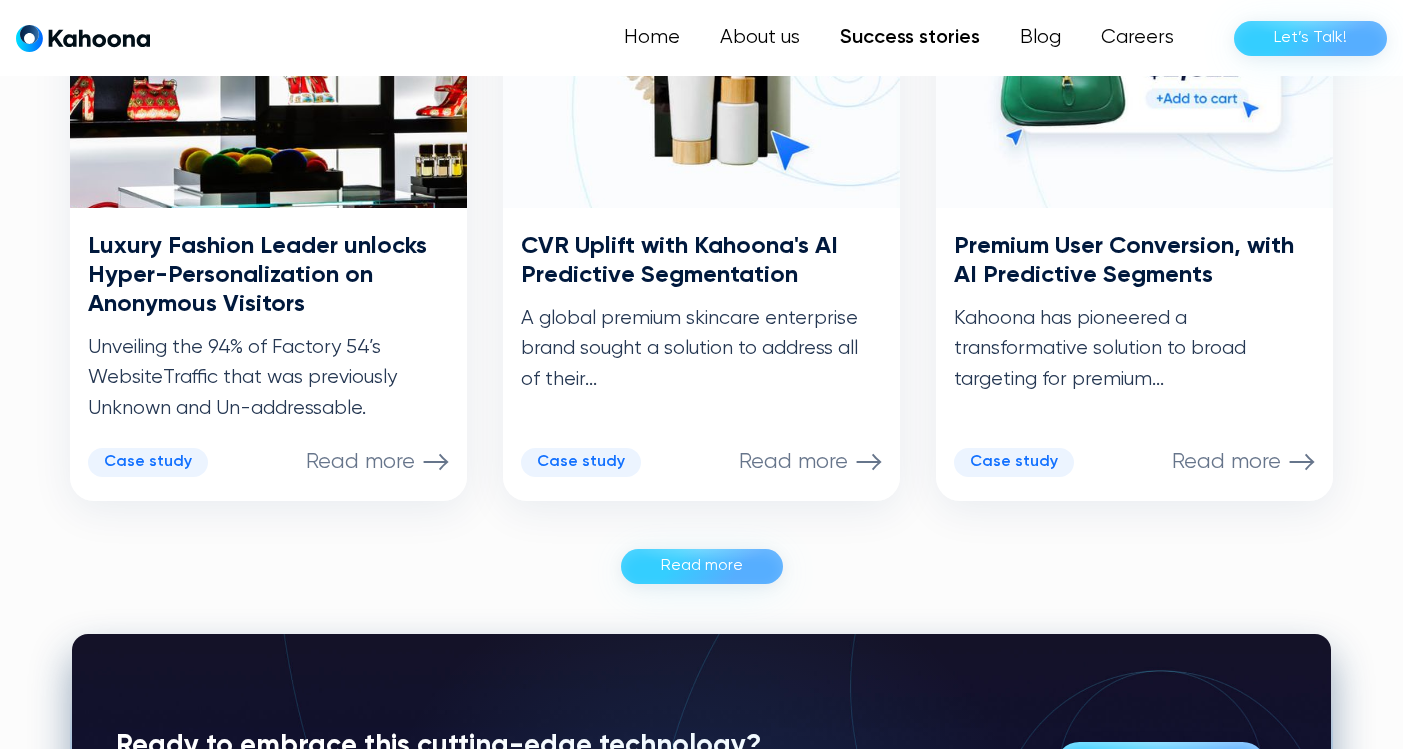scroll, scrollTop: 1161, scrollLeft: 0, axis: vertical 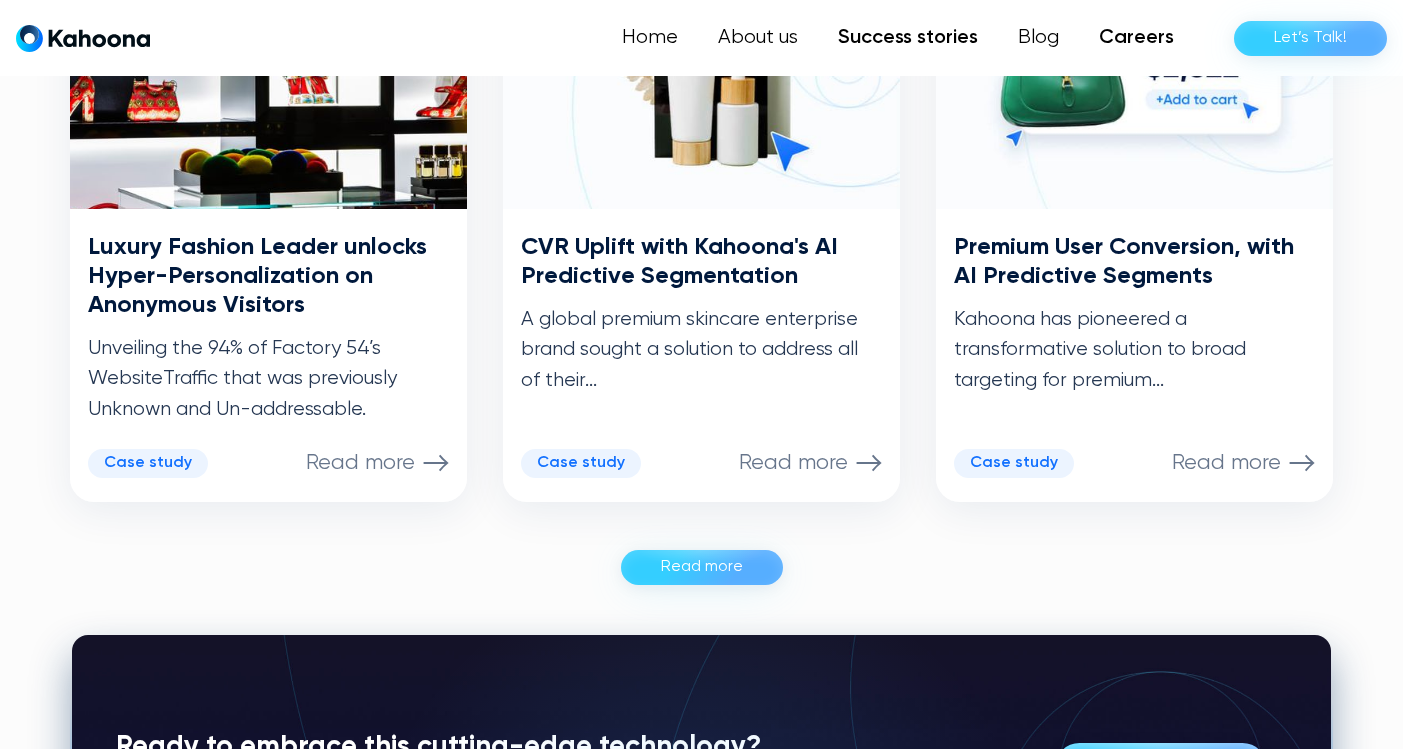 click on "Careers" at bounding box center [1136, 38] 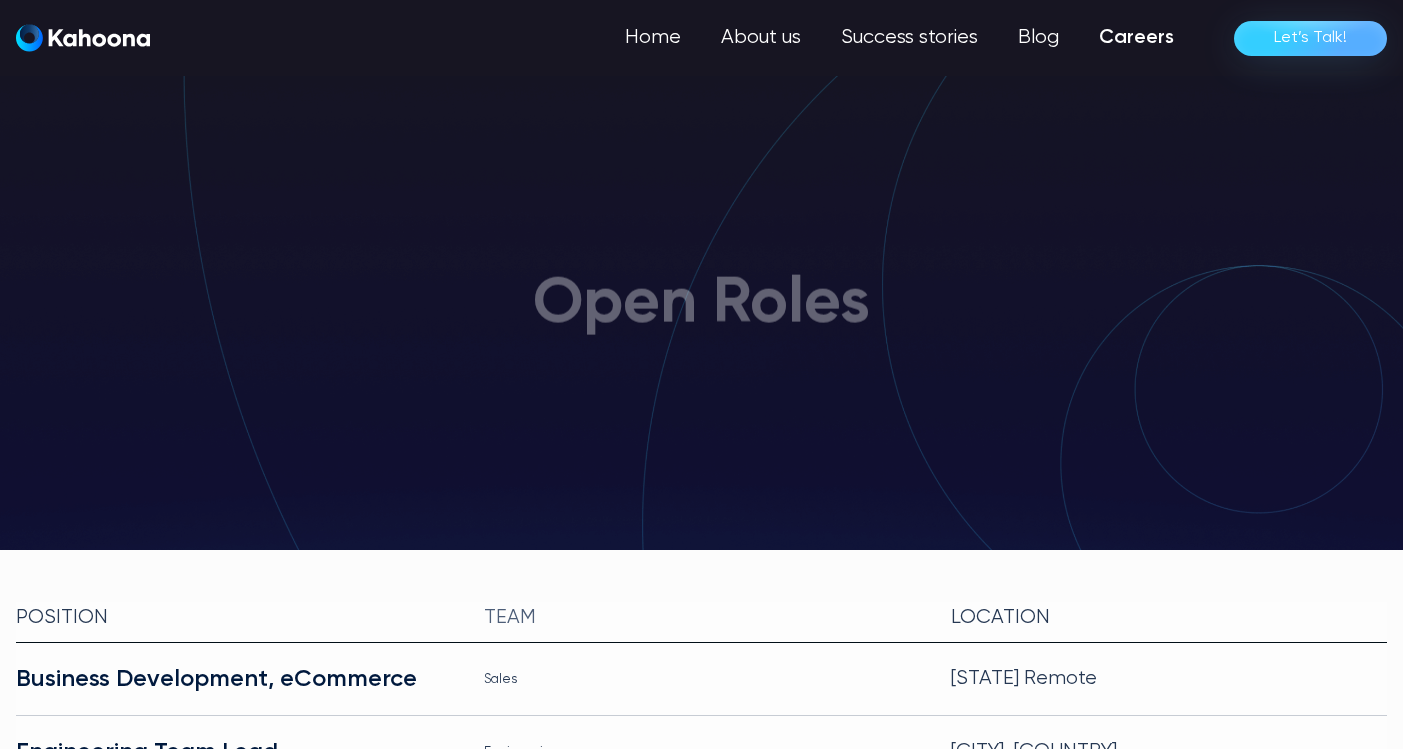 scroll, scrollTop: 0, scrollLeft: 0, axis: both 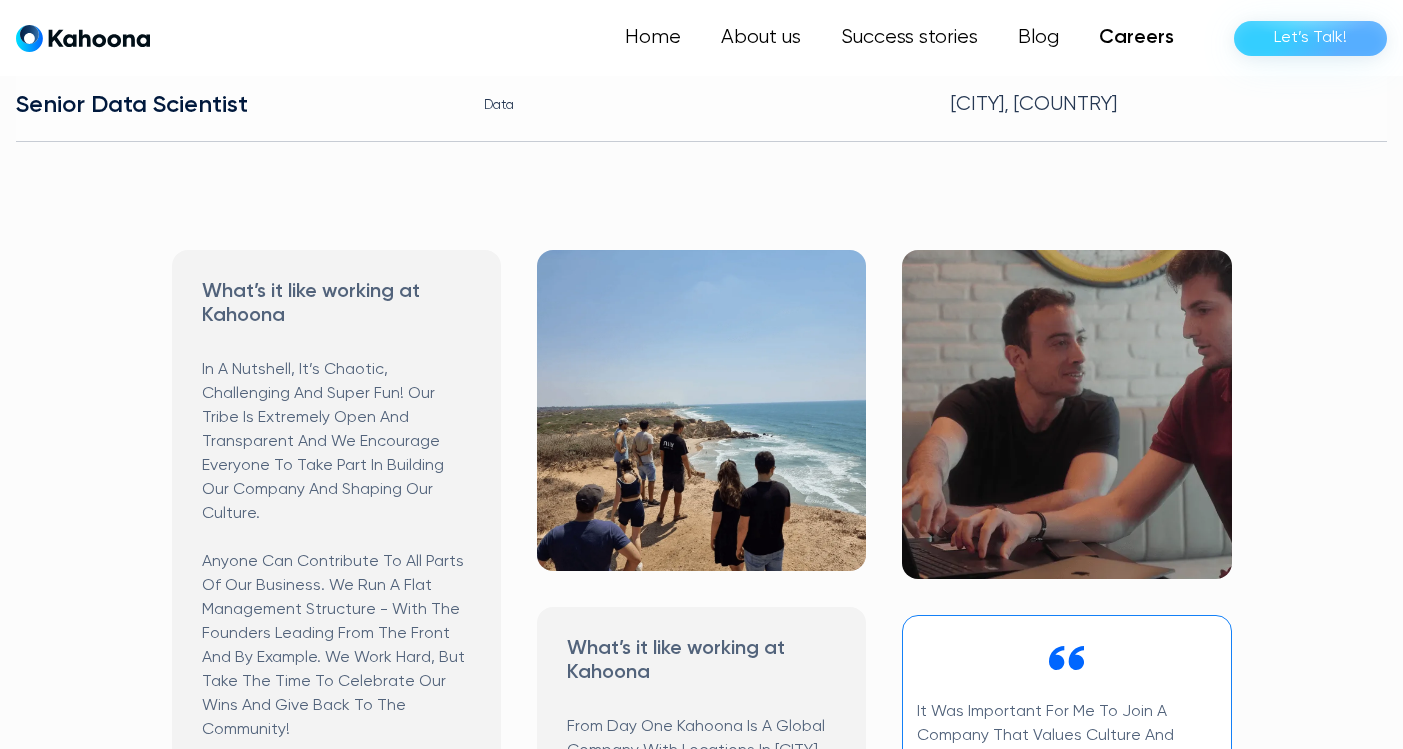 click at bounding box center (1066, 414) 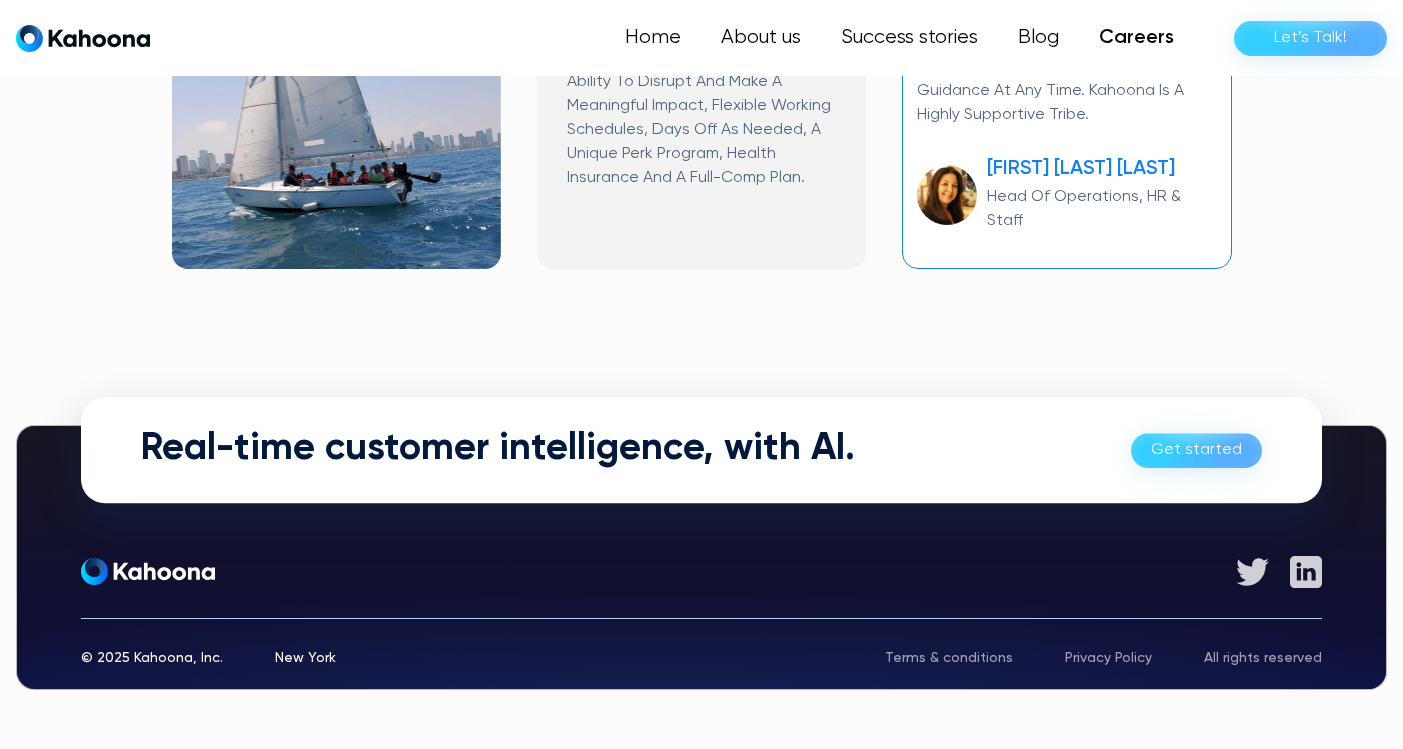 scroll, scrollTop: 1486, scrollLeft: 0, axis: vertical 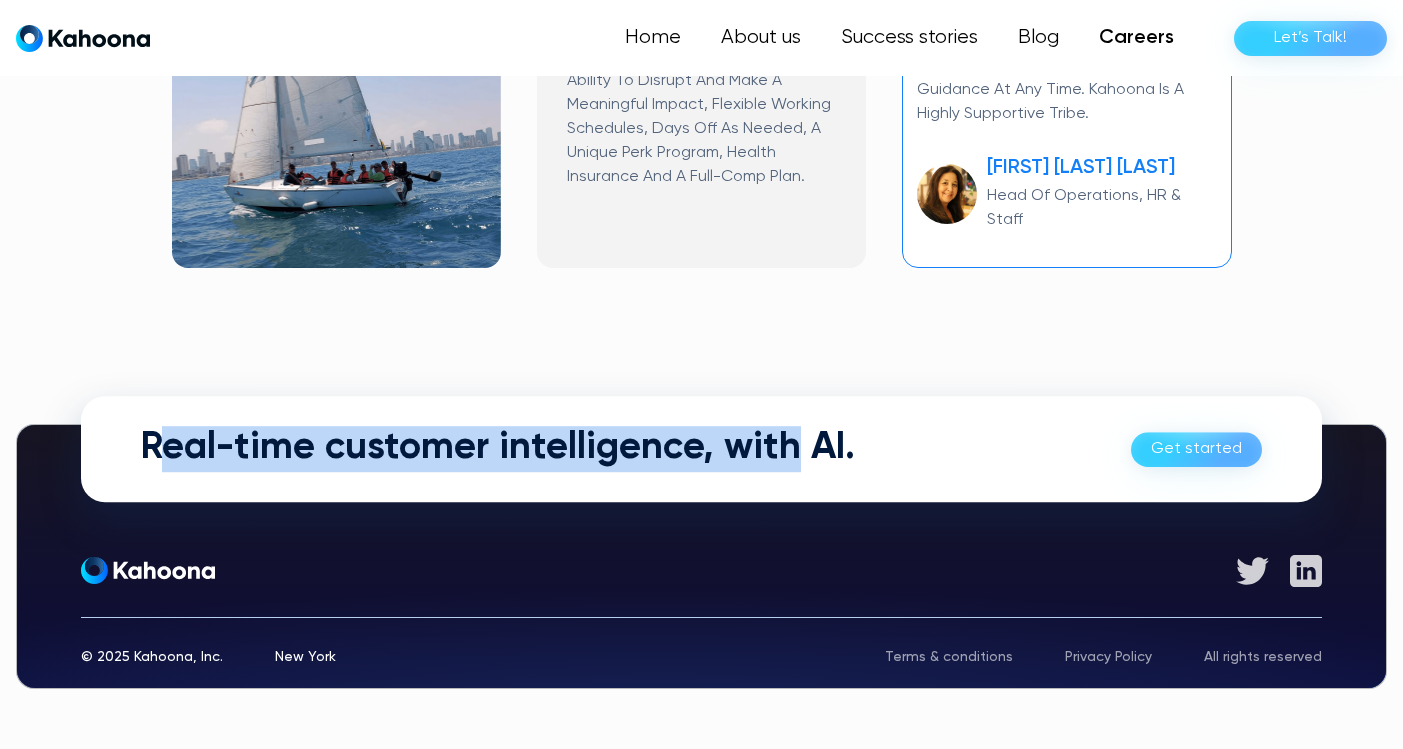 drag, startPoint x: 170, startPoint y: 437, endPoint x: 801, endPoint y: 444, distance: 631.0388 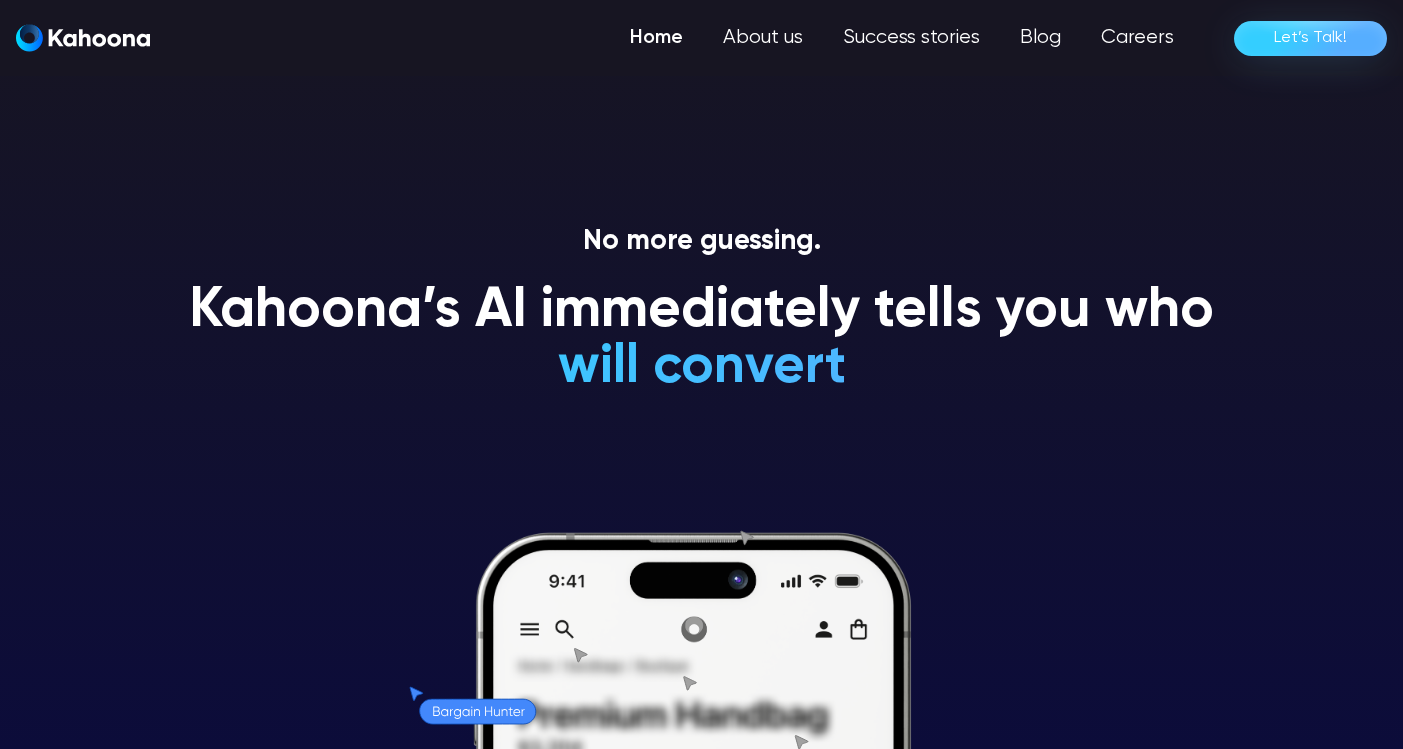scroll, scrollTop: 0, scrollLeft: 0, axis: both 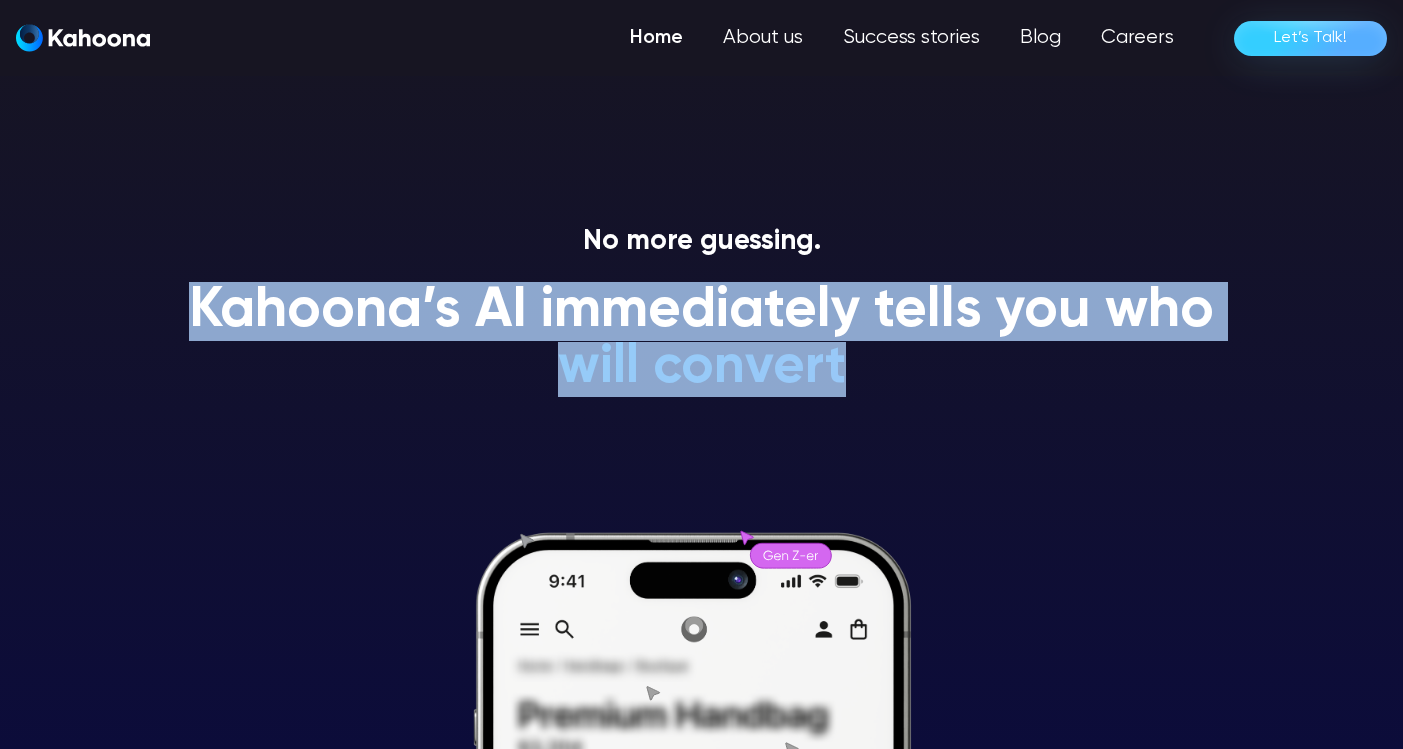 drag, startPoint x: 190, startPoint y: 300, endPoint x: 1168, endPoint y: 417, distance: 984.97363 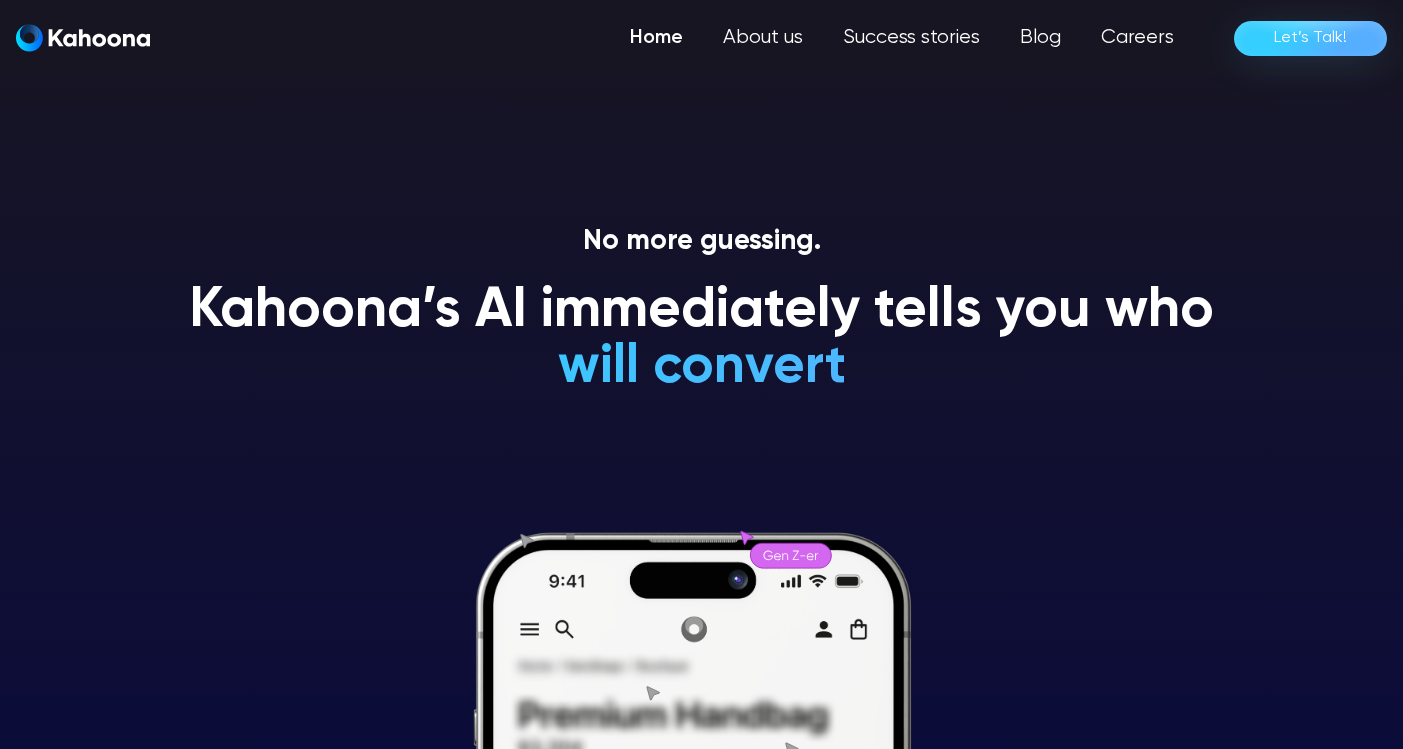 click on "No more guessing. Kahoona’s AI immediately tells you who will convert will NEVER convert is a [DEMOGRAPHIC] is a premium-shopper is an impulsive shopper is a loyal customer will convert" at bounding box center [702, 487] 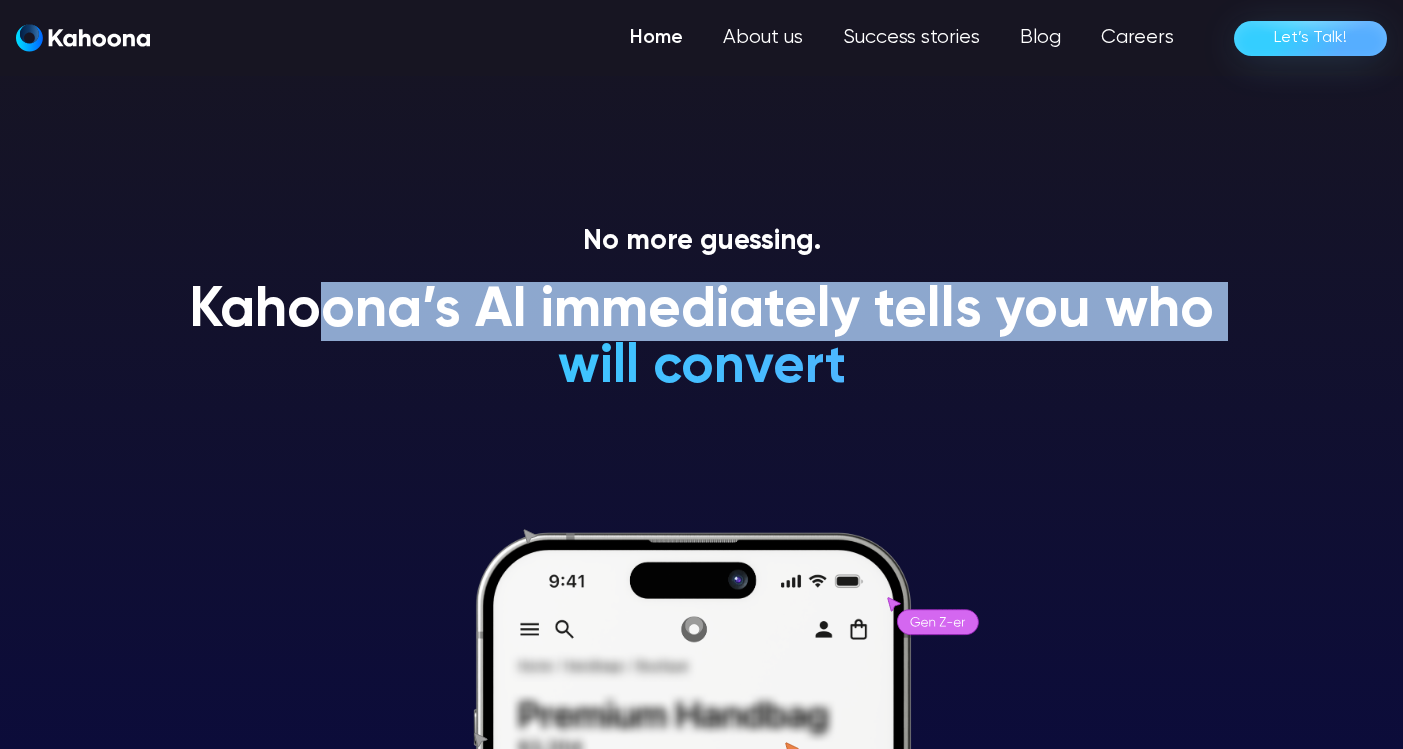 drag, startPoint x: 339, startPoint y: 308, endPoint x: 878, endPoint y: 382, distance: 544.0561 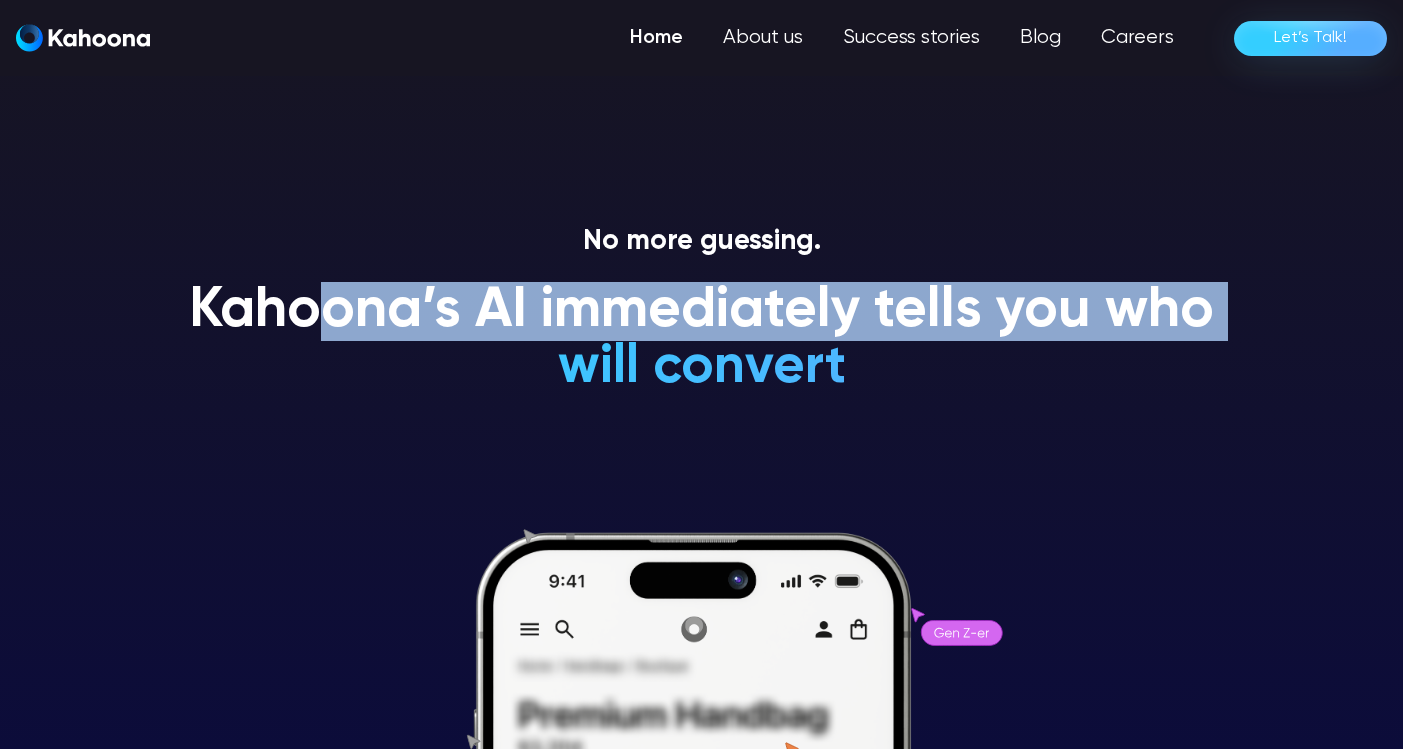 drag, startPoint x: 878, startPoint y: 382, endPoint x: 935, endPoint y: 406, distance: 61.846584 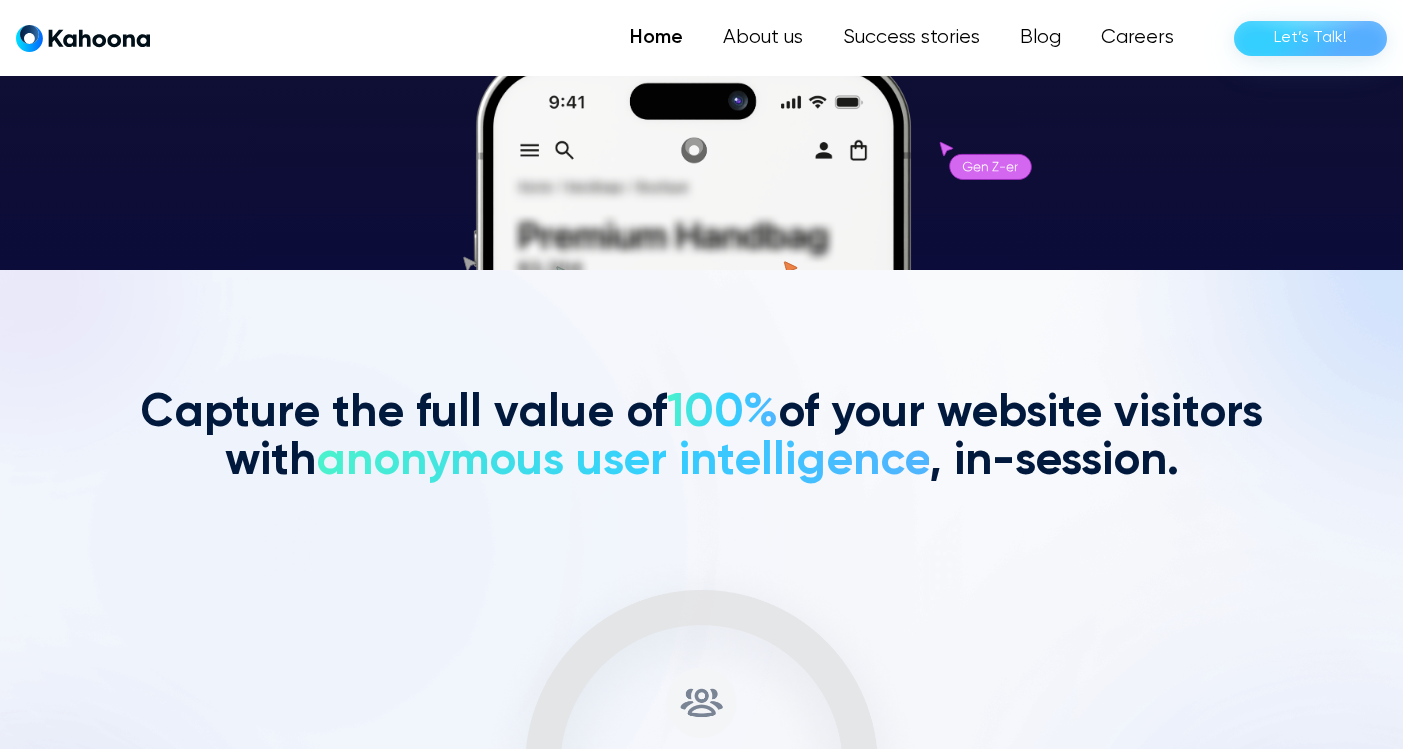 scroll, scrollTop: 480, scrollLeft: 0, axis: vertical 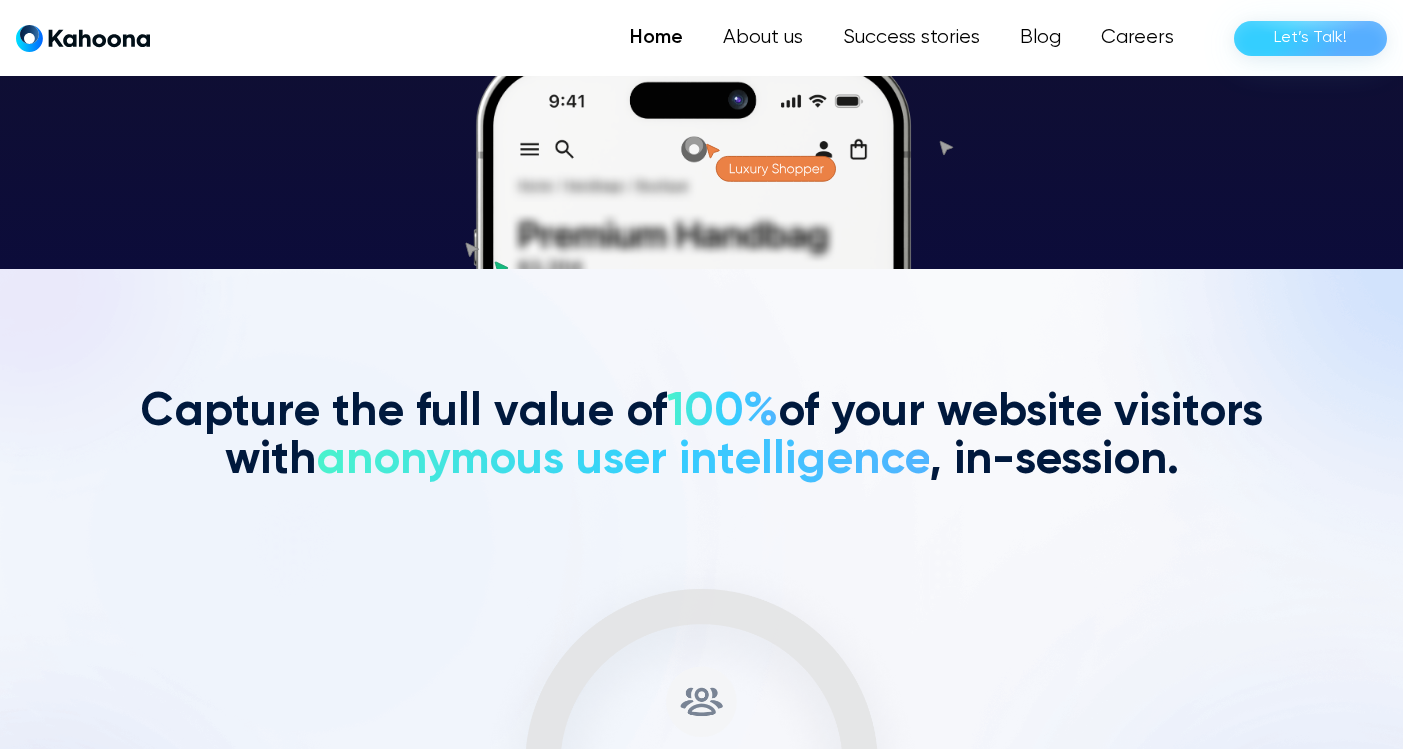drag, startPoint x: 973, startPoint y: 163, endPoint x: 566, endPoint y: 238, distance: 413.85263 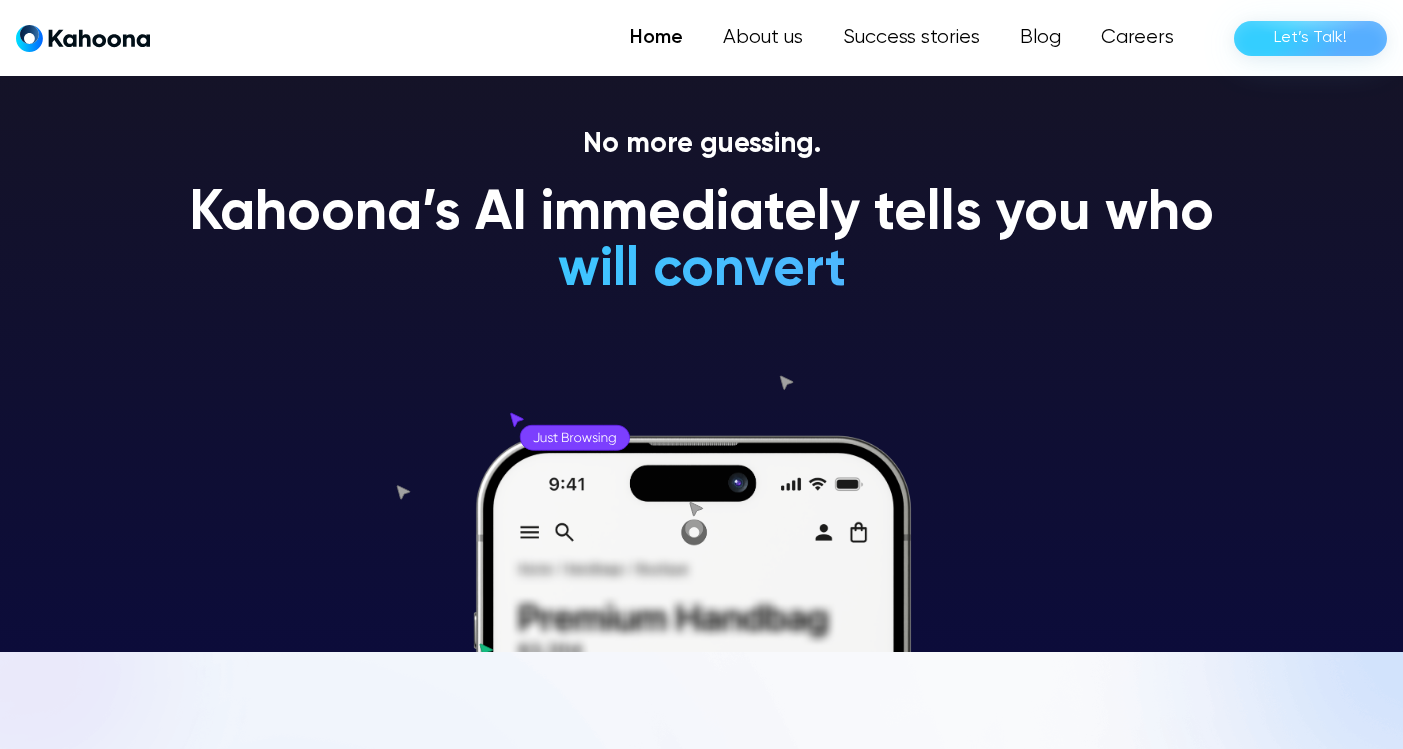 scroll, scrollTop: 96, scrollLeft: 0, axis: vertical 